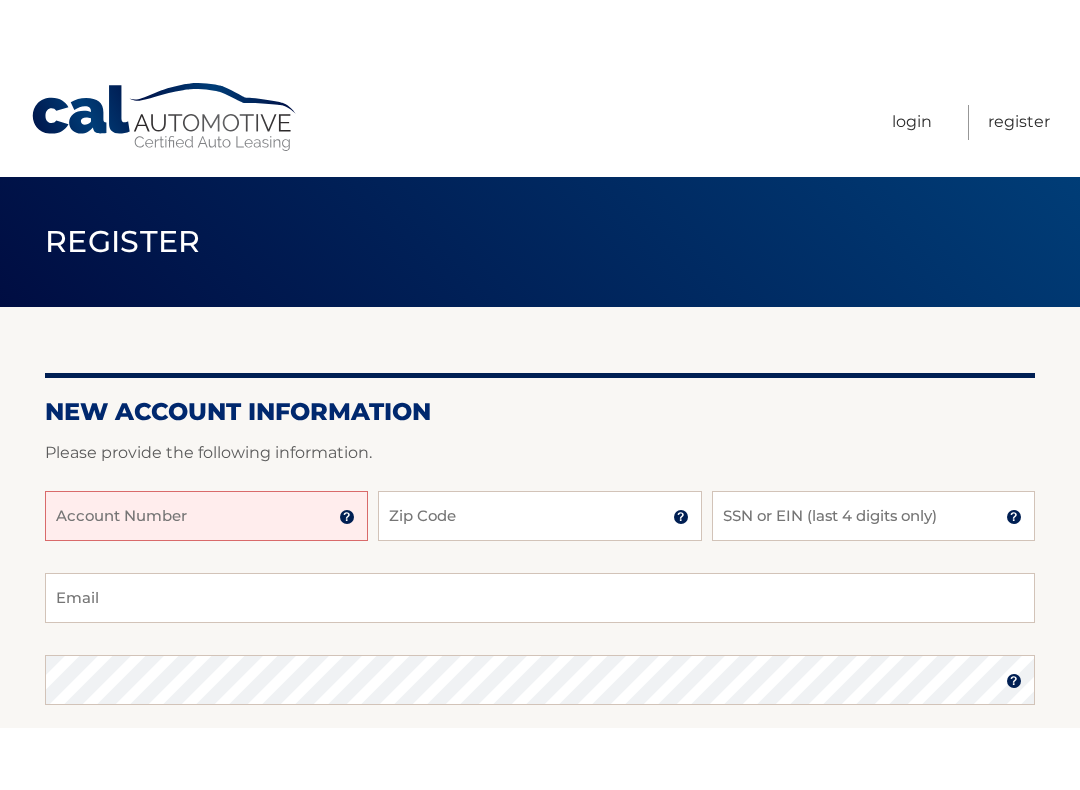 scroll, scrollTop: 0, scrollLeft: 0, axis: both 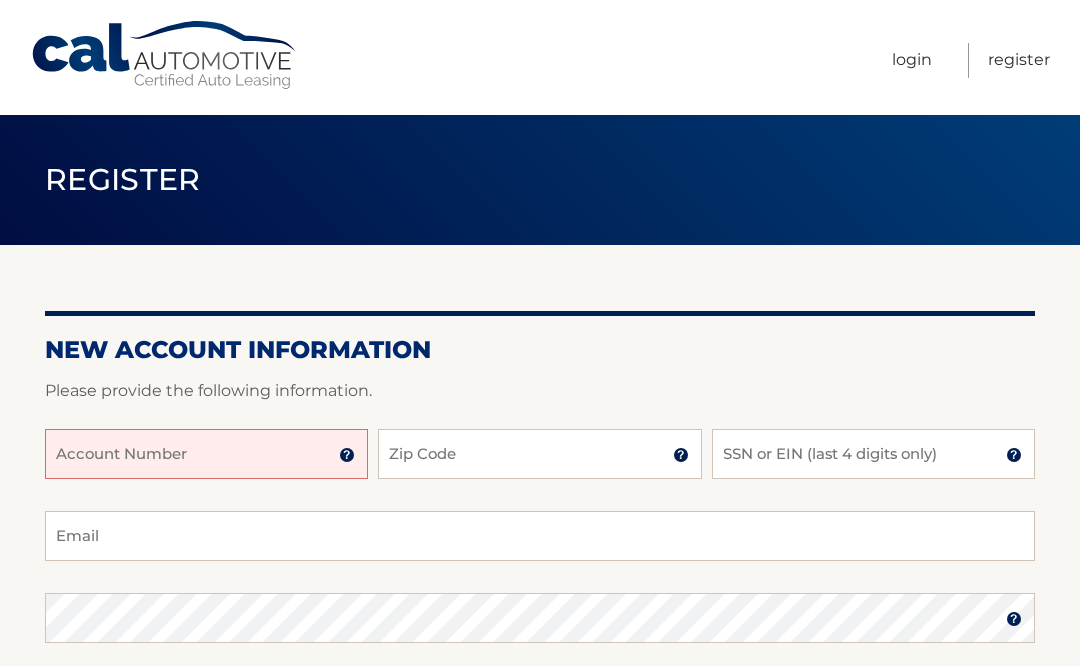 click on "Account Number" at bounding box center [206, 454] 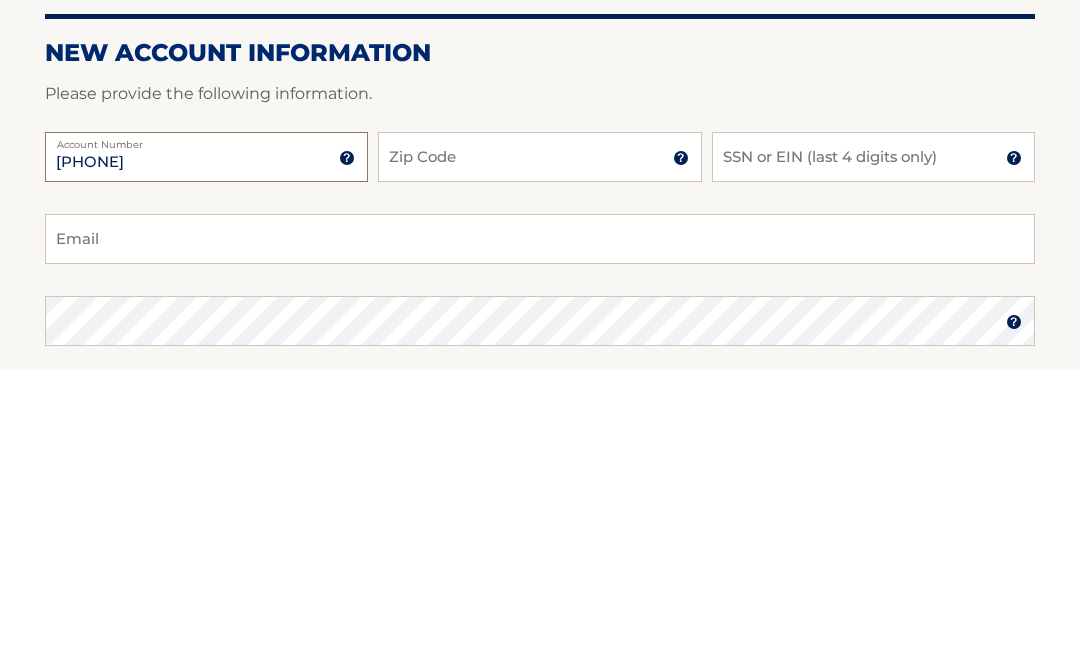 type on "44455530718" 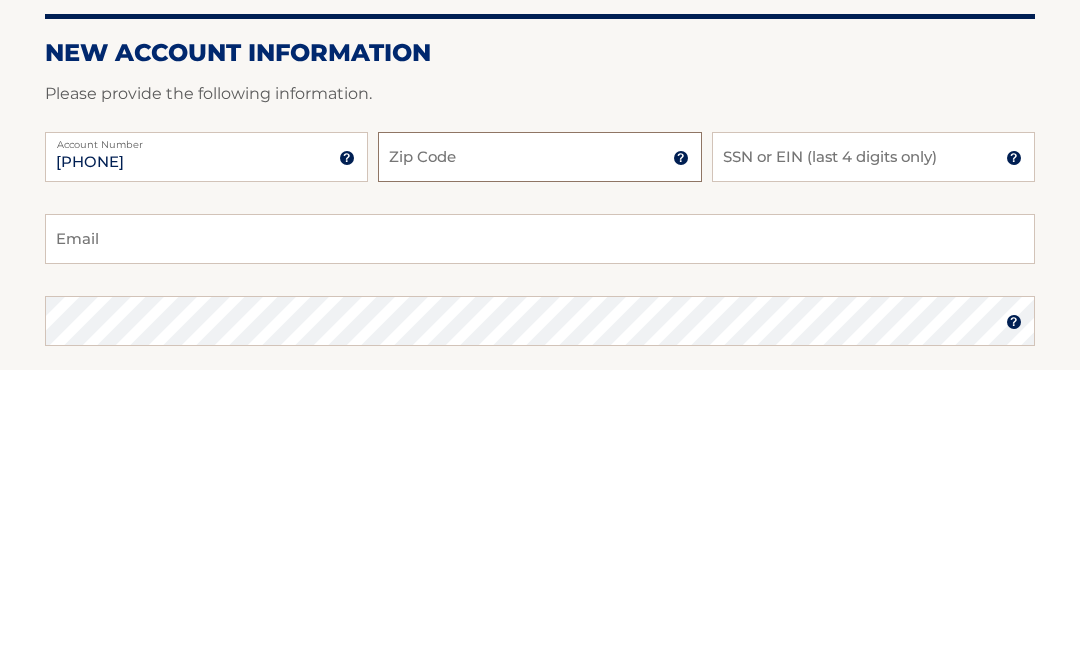 click on "Zip Code" at bounding box center [539, 454] 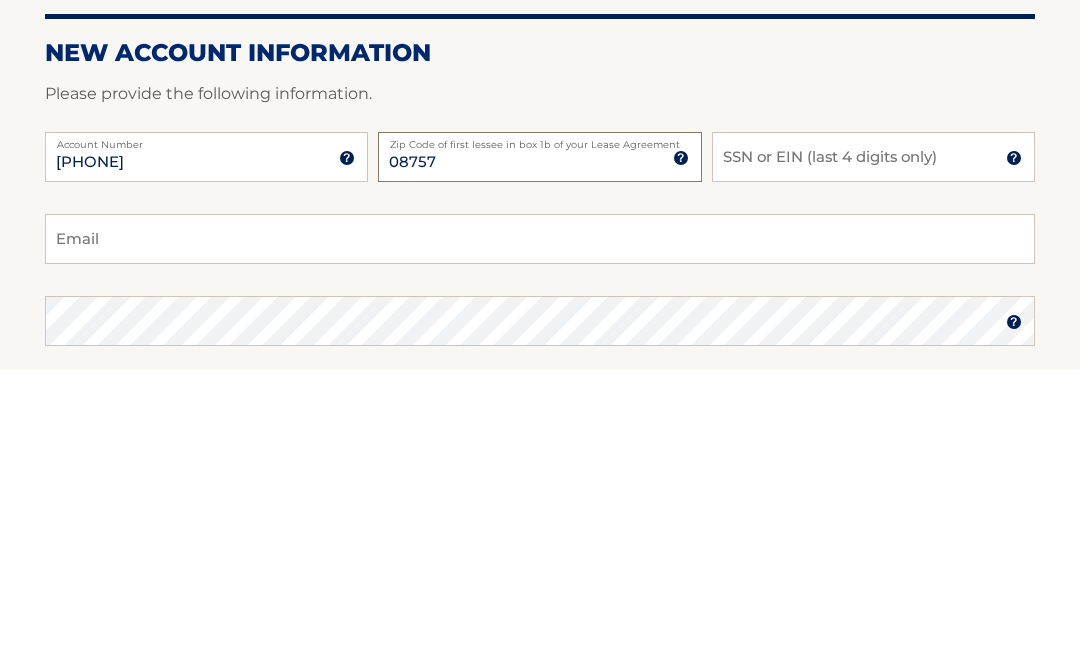 type on "08757" 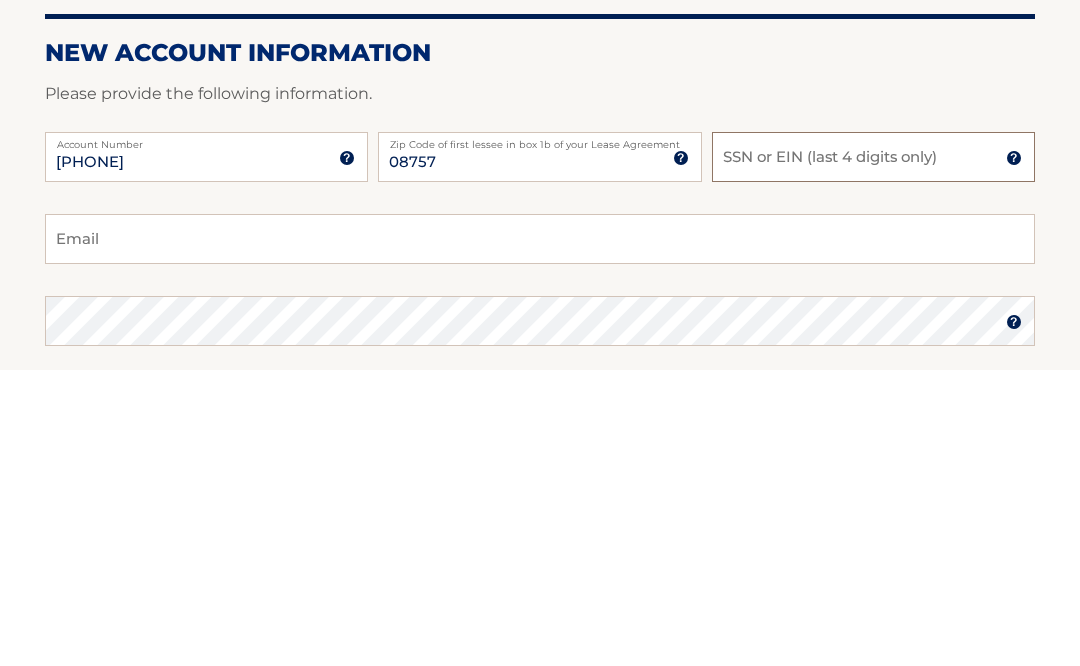 click on "SSN or EIN (last 4 digits only)" at bounding box center [873, 454] 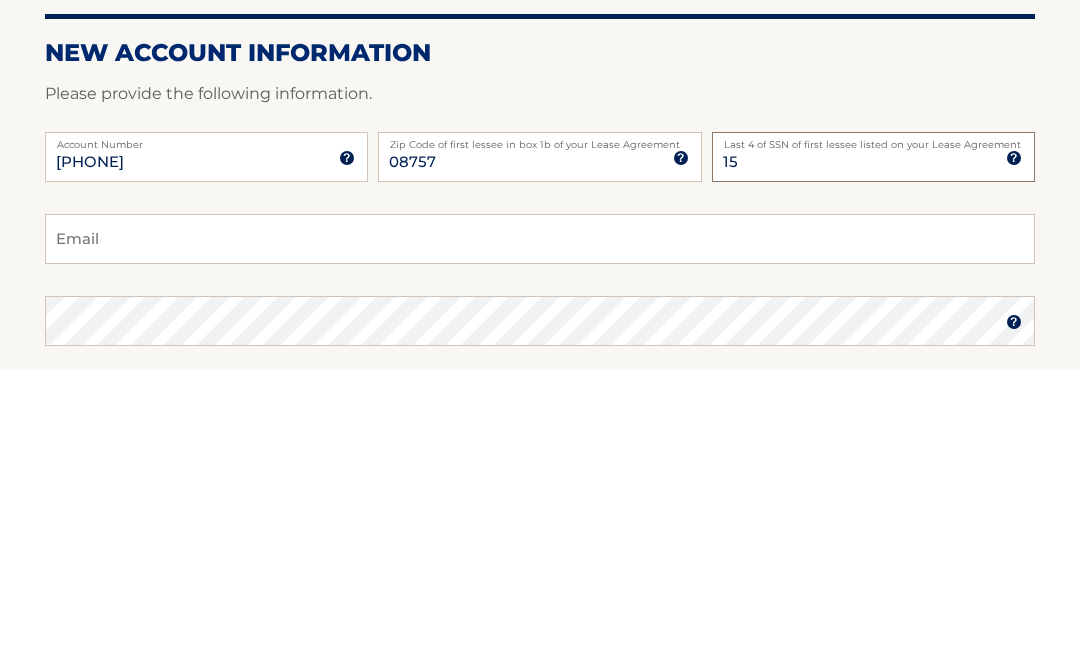 type on "1" 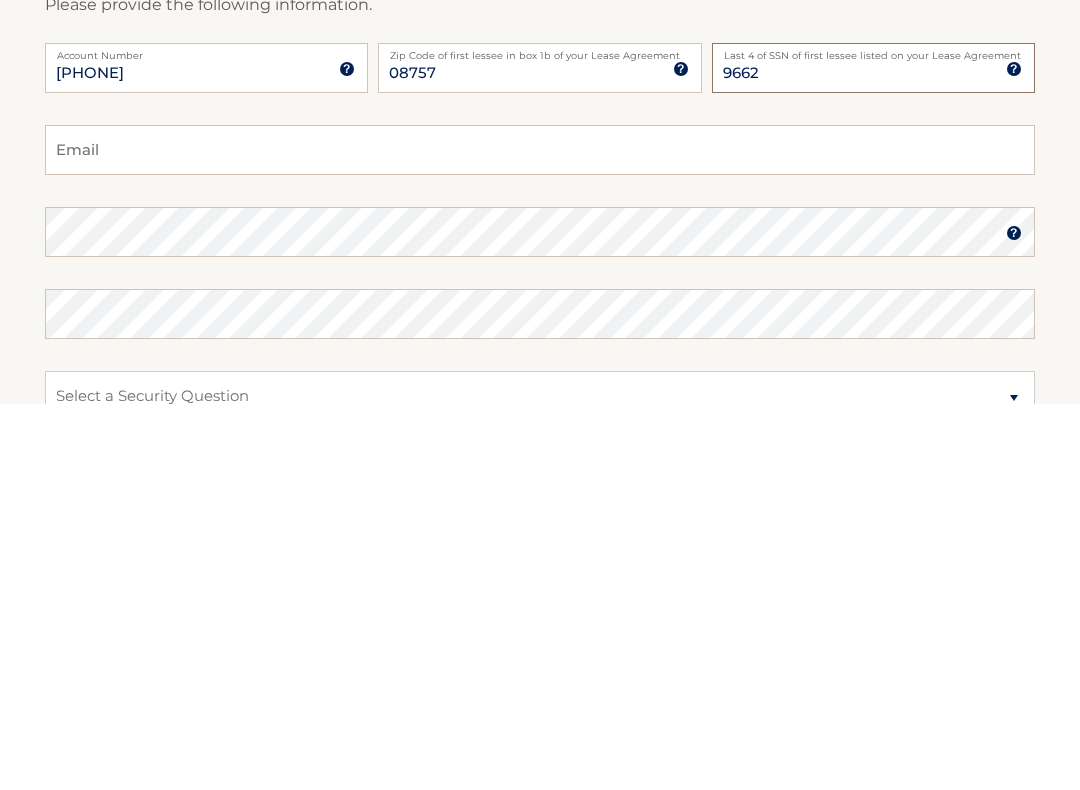 type on "9662" 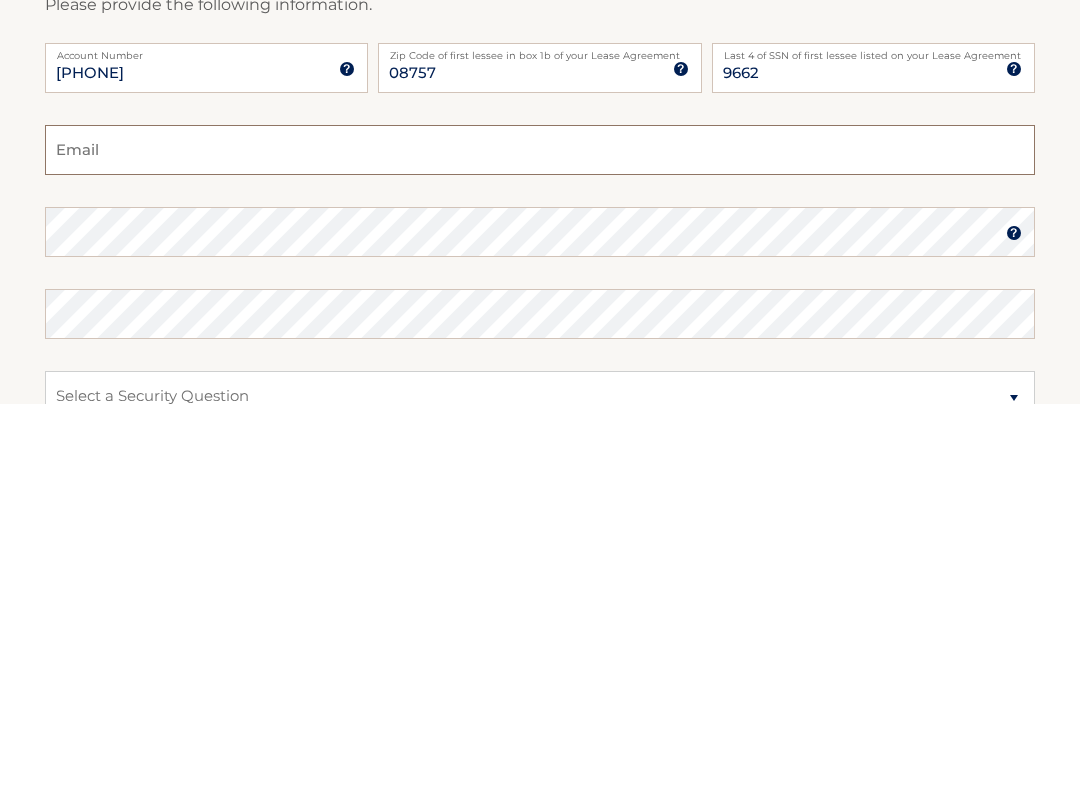 click on "Email" at bounding box center (540, 536) 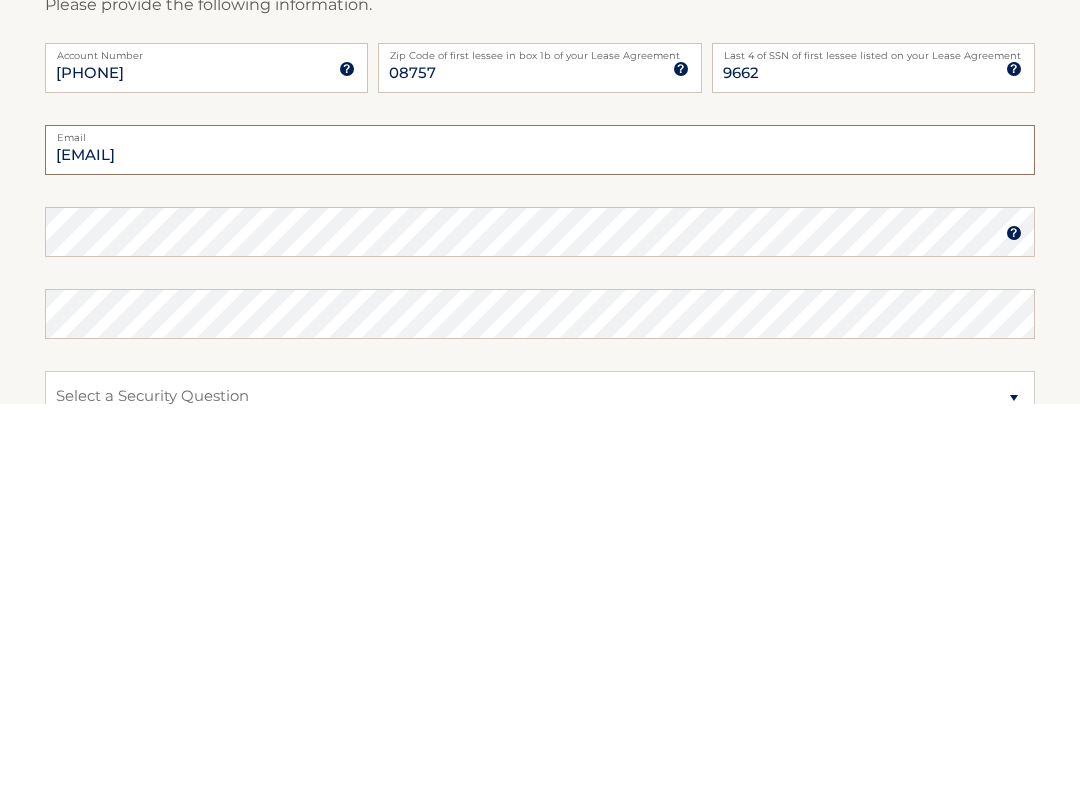type on "kelstratt@gmail.com" 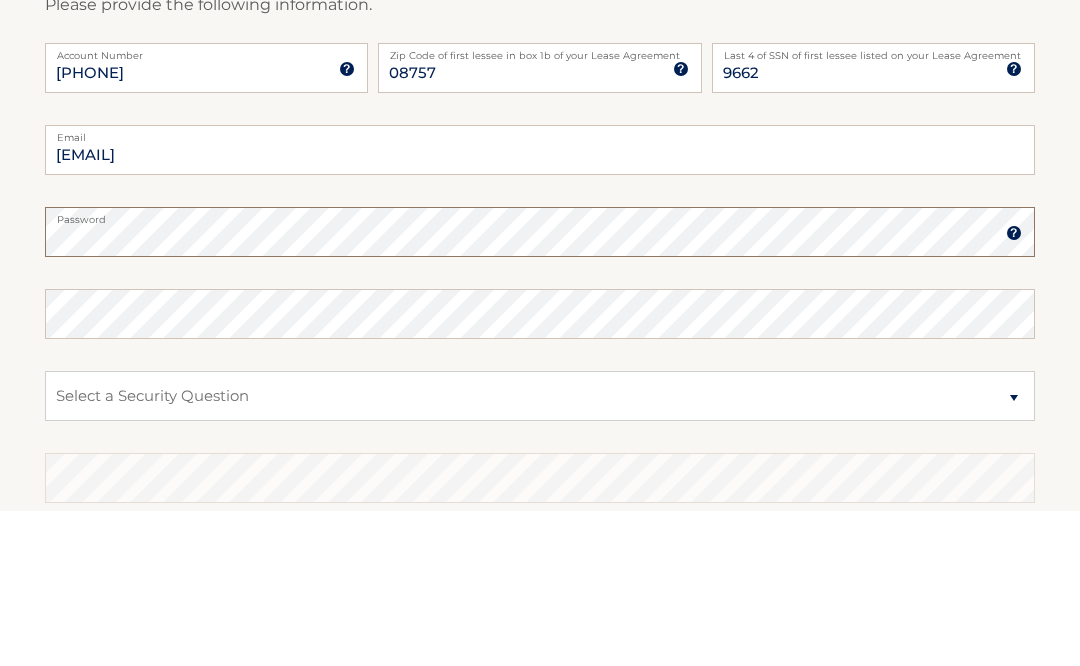 scroll, scrollTop: 231, scrollLeft: 0, axis: vertical 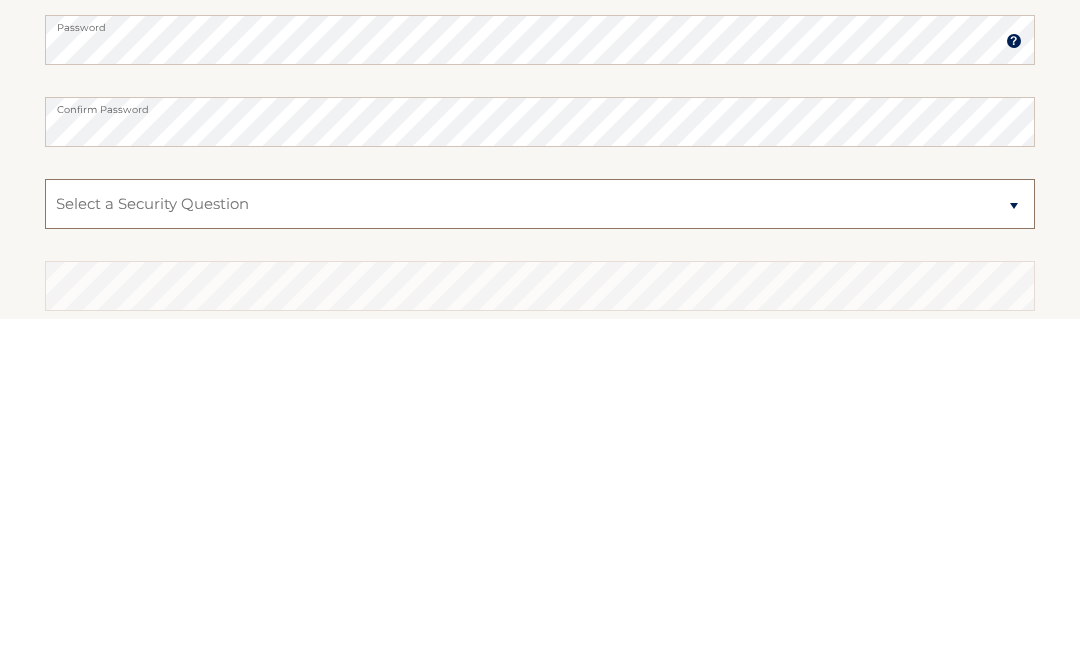 click on "Select a Security Question
What was the name of your elementary school?
What is your mother’s maiden name?
What street did you live on in the third grade?
In what city or town was your first job?
What was your childhood phone number including area code? (e.g., 000-000-0000)" at bounding box center [540, 551] 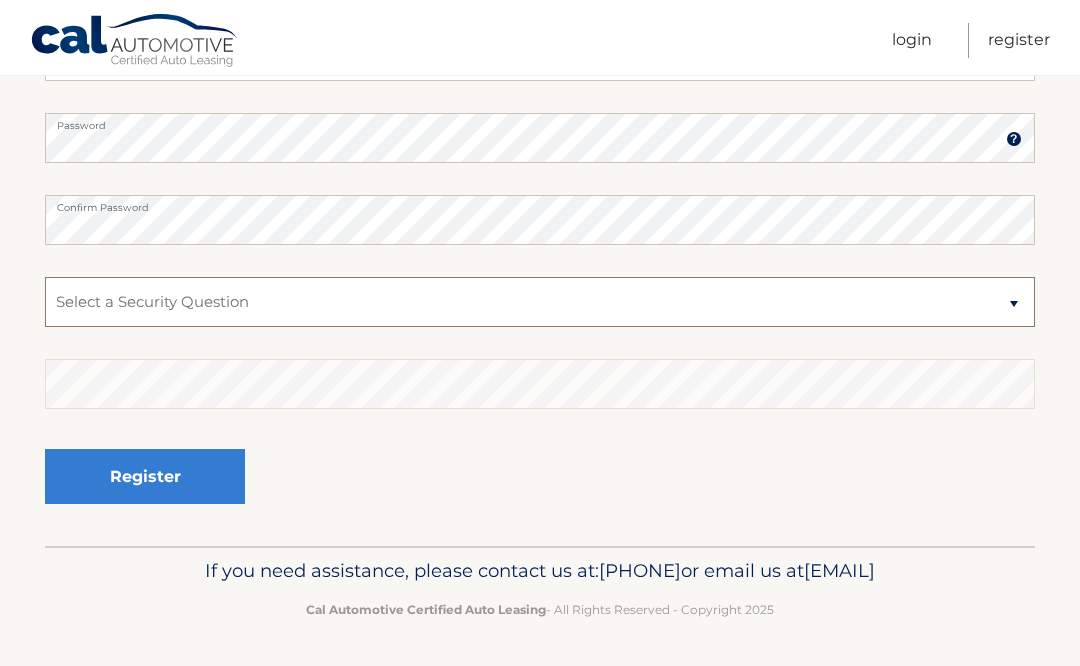 select on "2" 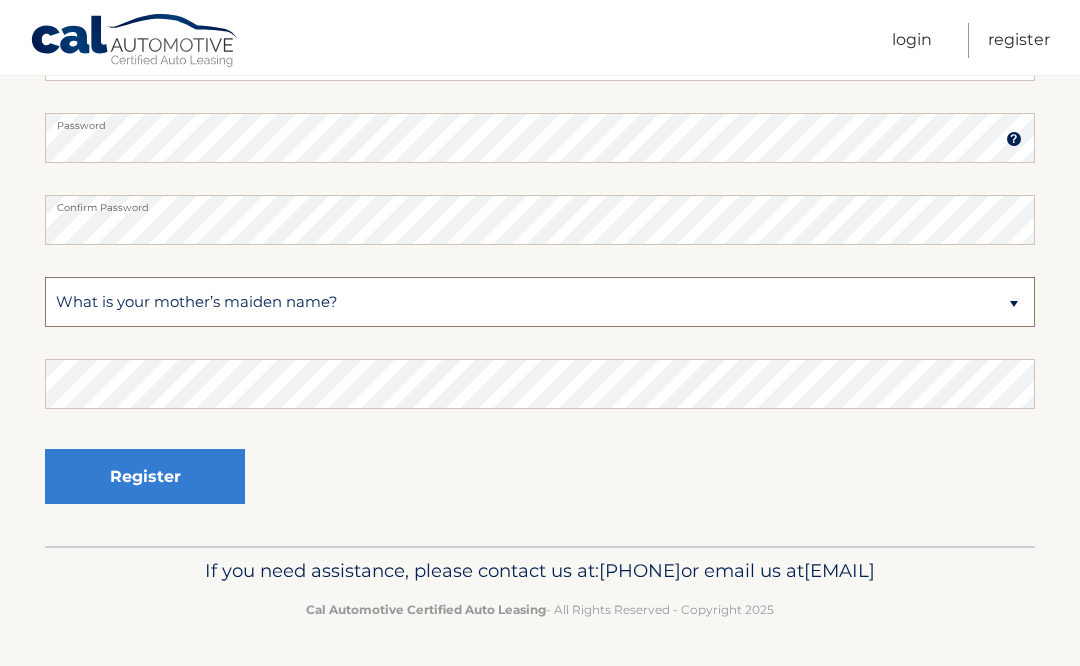 click on "Select a Security Question
What was the name of your elementary school?
What is your mother’s maiden name?
What street did you live on in the third grade?
In what city or town was your first job?
What was your childhood phone number including area code? (e.g., 000-000-0000)" at bounding box center (540, 302) 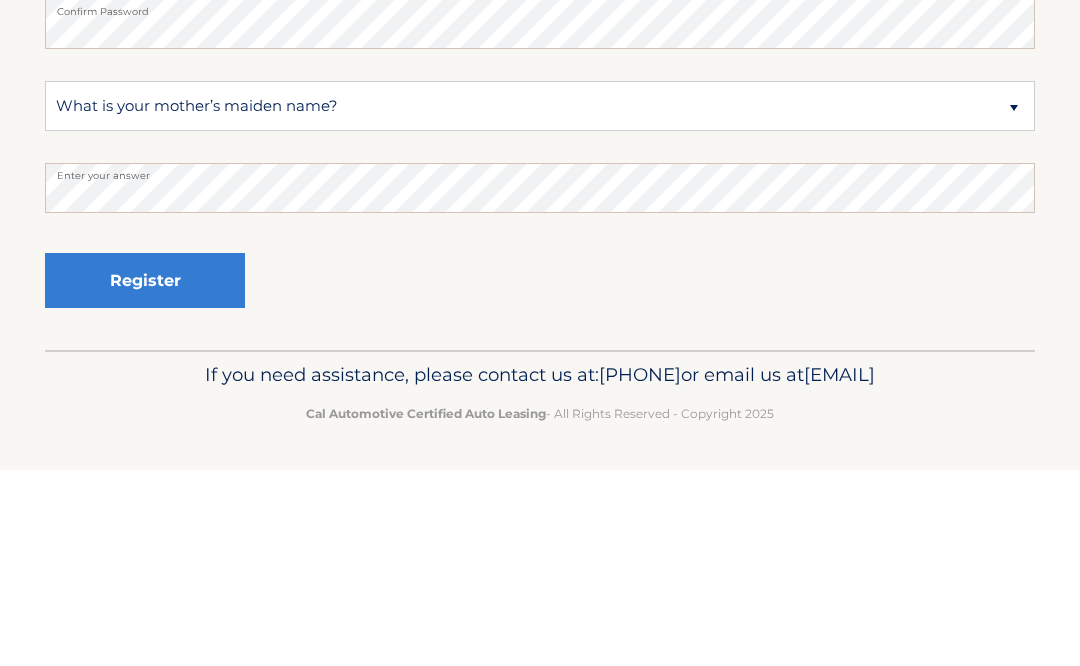 click on "Register" at bounding box center (145, 476) 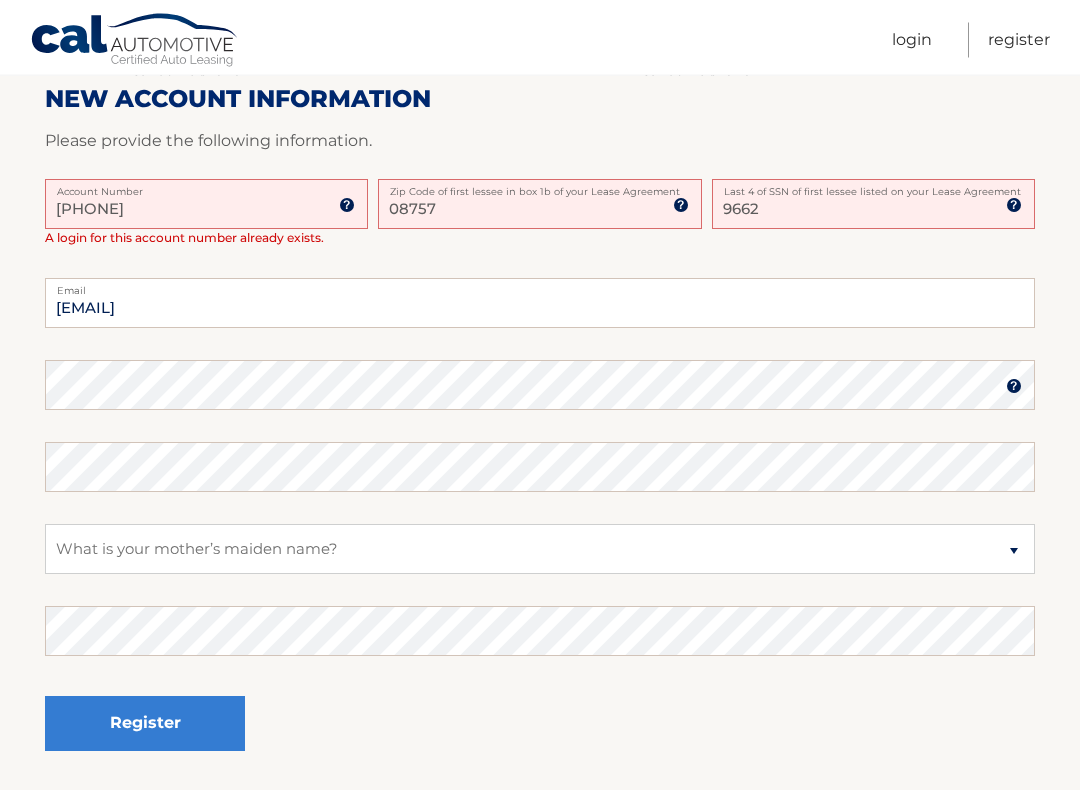 scroll, scrollTop: 494, scrollLeft: 0, axis: vertical 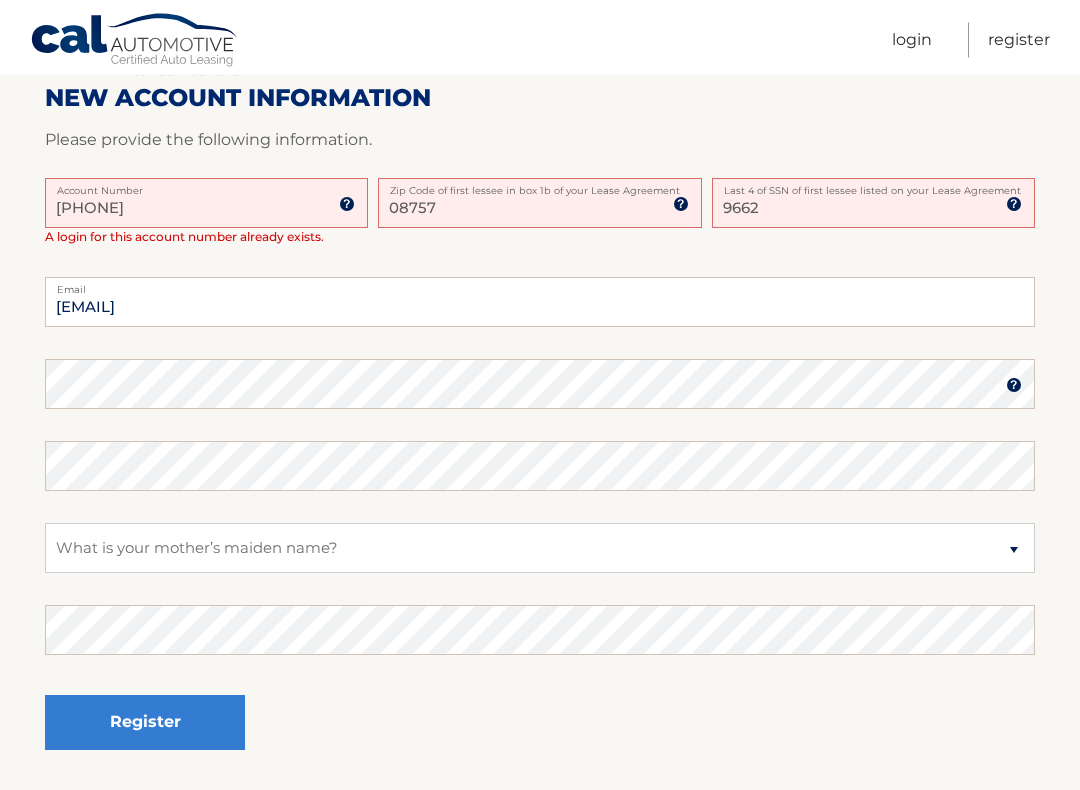 click on "Login" at bounding box center [912, 40] 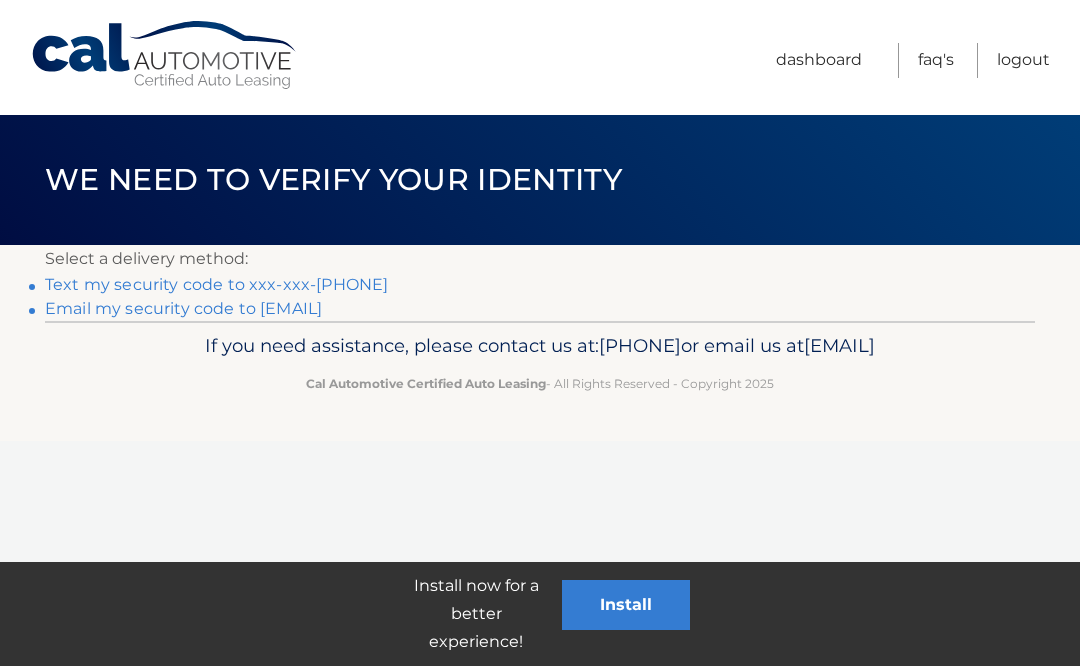 scroll, scrollTop: 0, scrollLeft: 0, axis: both 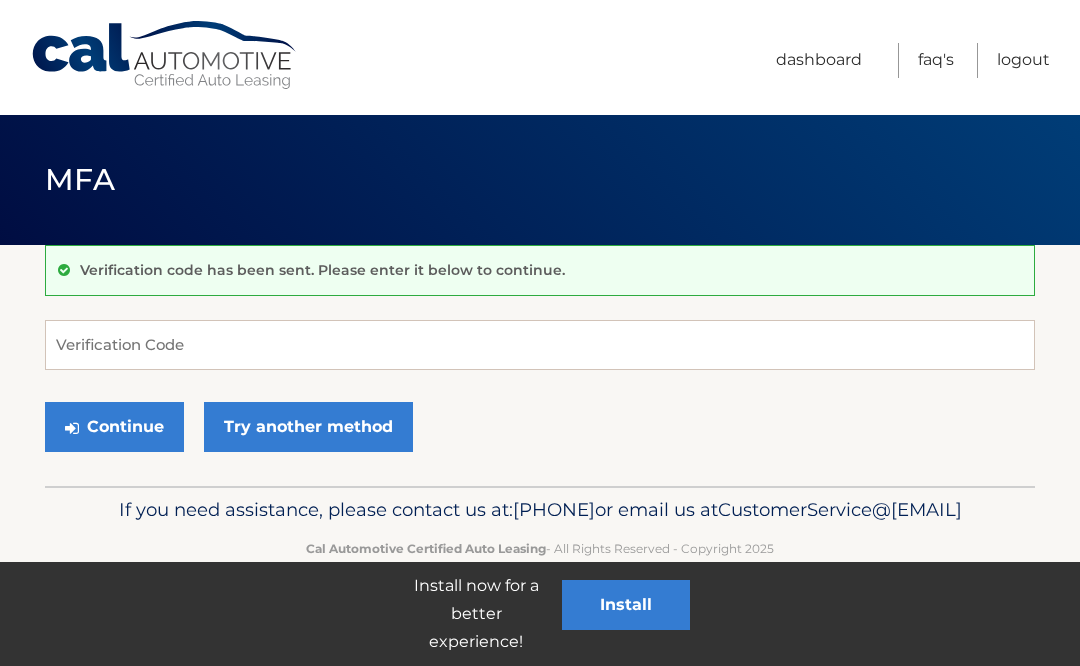 click on "Verification code has been sent. Please enter it below to continue." at bounding box center (322, 270) 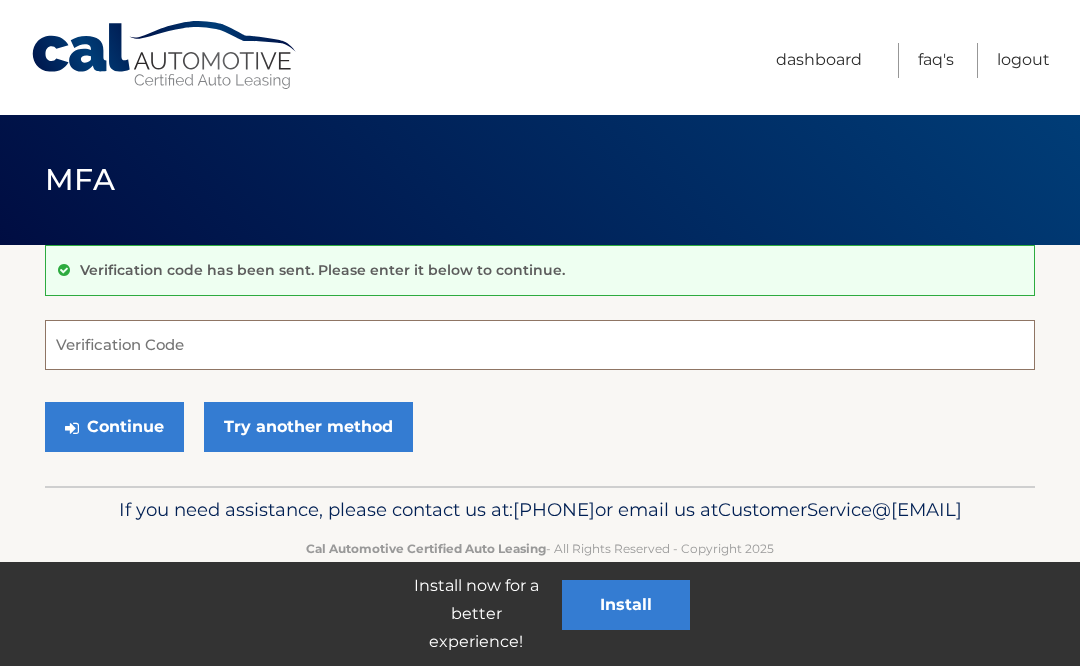 click on "Verification Code" at bounding box center [540, 345] 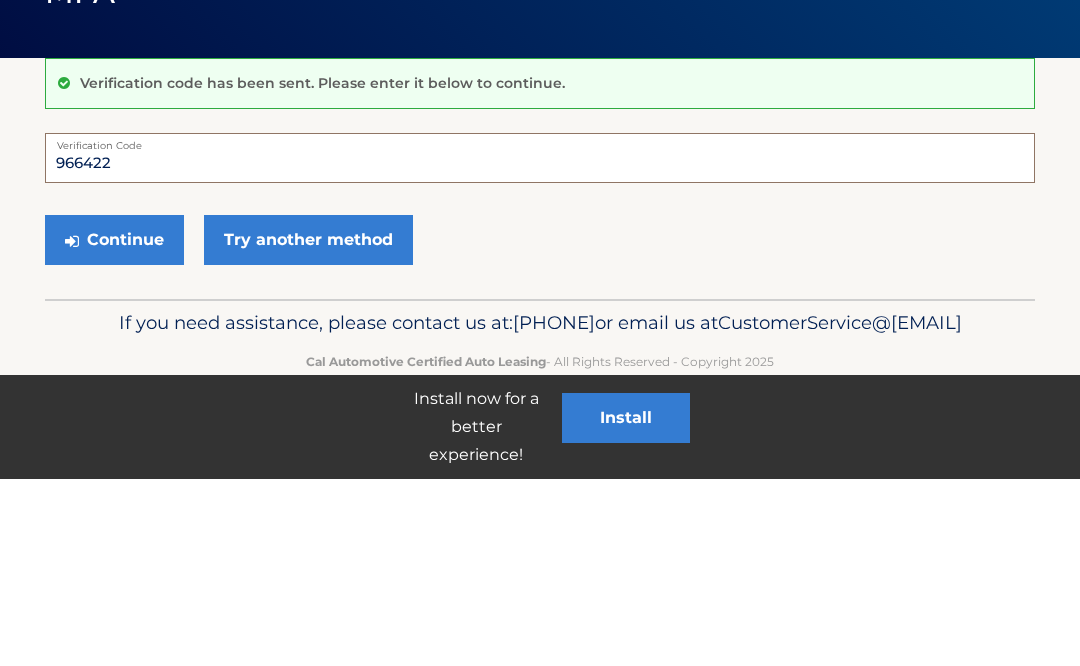 type on "966422" 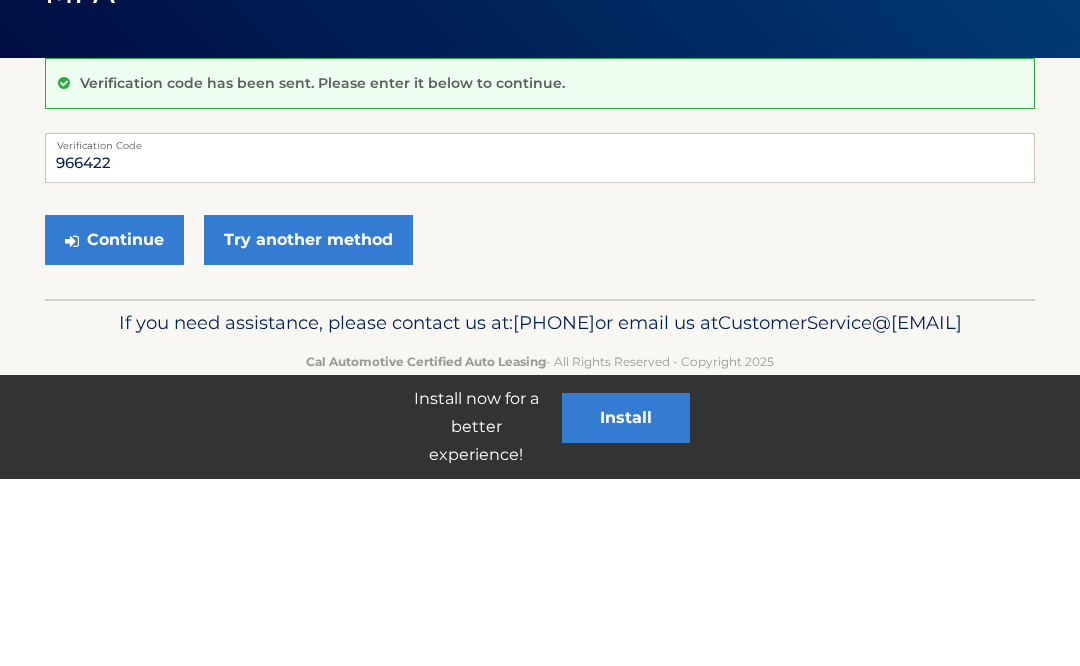 click on "Continue" at bounding box center (114, 427) 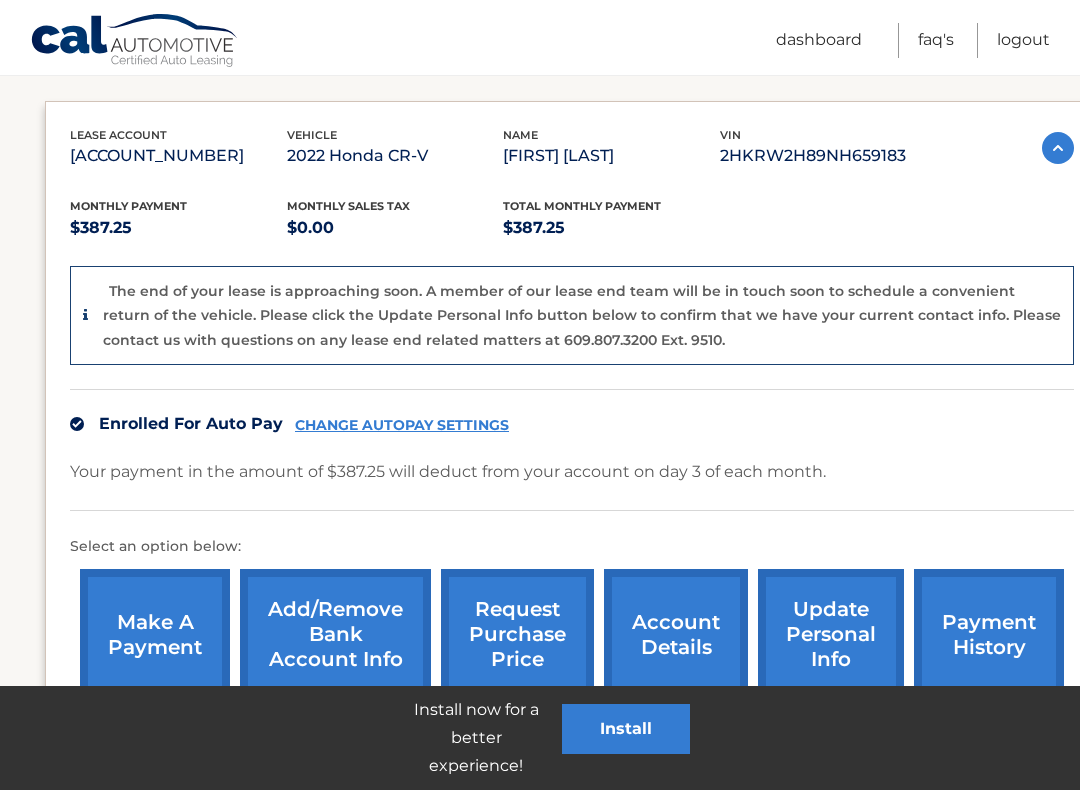 scroll, scrollTop: 315, scrollLeft: 0, axis: vertical 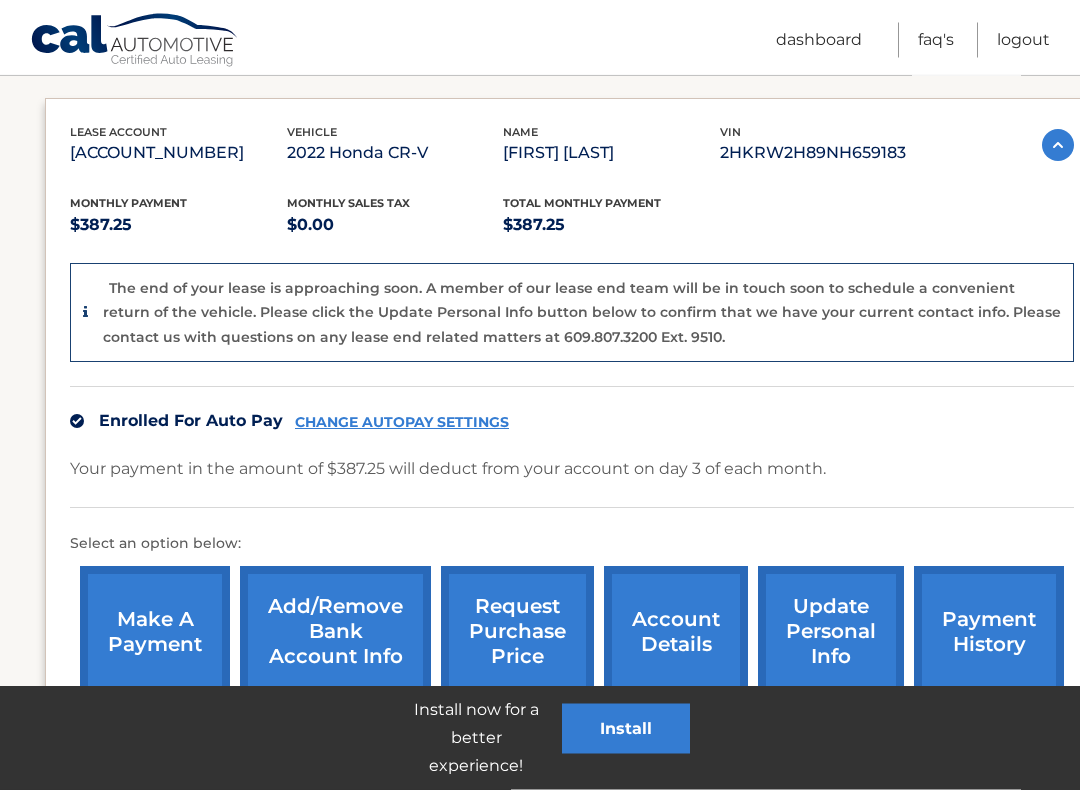 click on "CHANGE AUTOPAY SETTINGS" at bounding box center (402, 423) 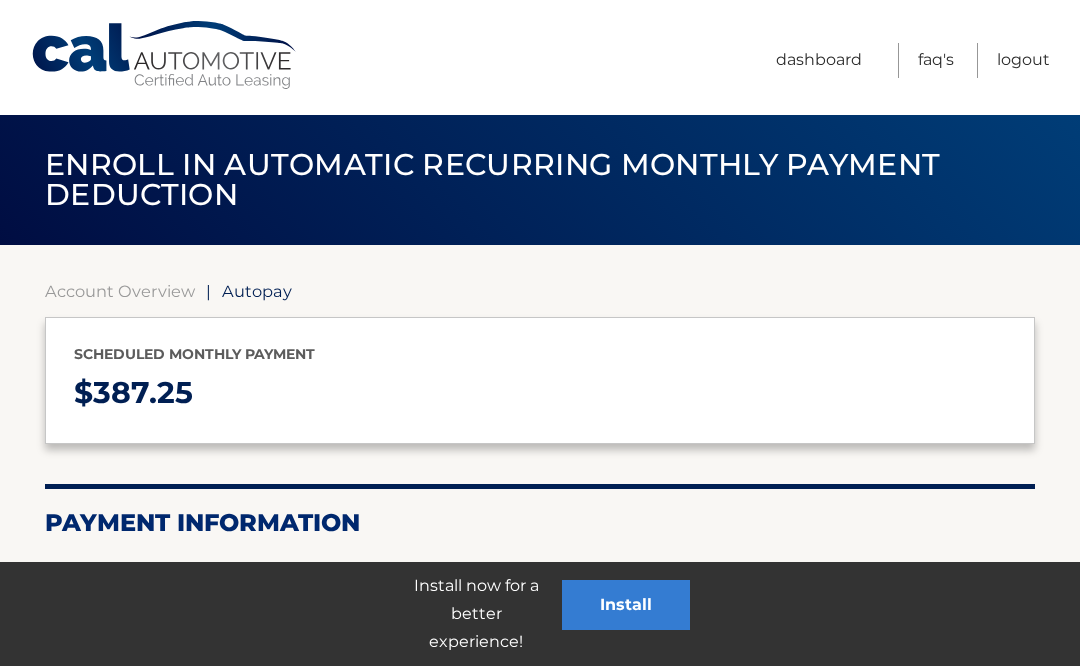 select on "MzBkZjg1ZmMtZGQ0Zi00ZjU1LTgyNTgtY2E5MTI5YzUwN2Rh" 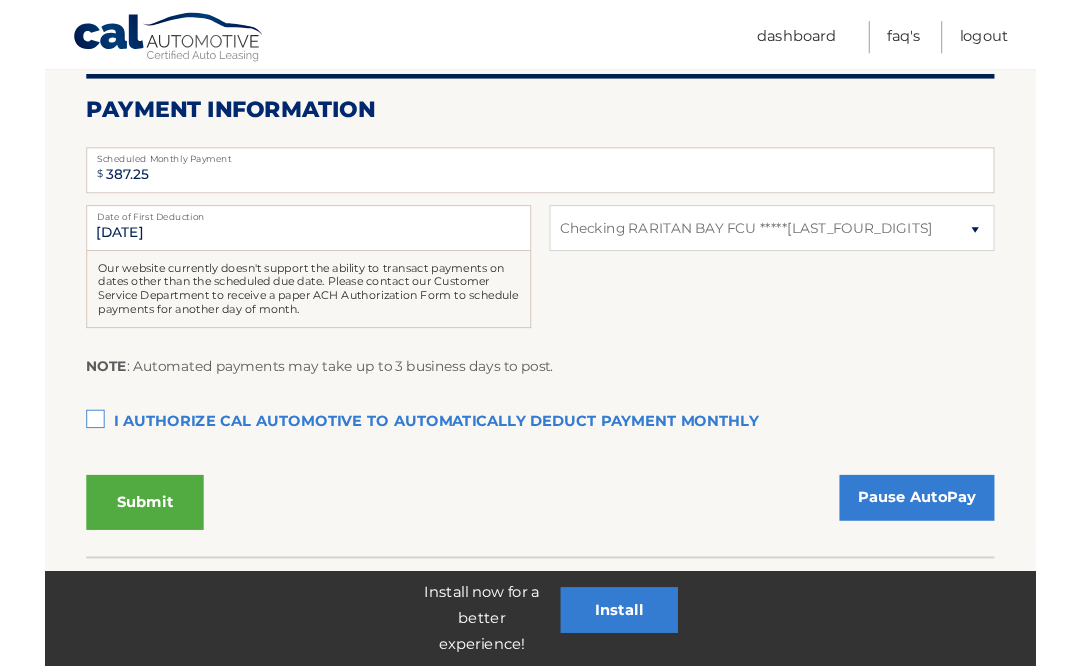 scroll, scrollTop: 462, scrollLeft: 0, axis: vertical 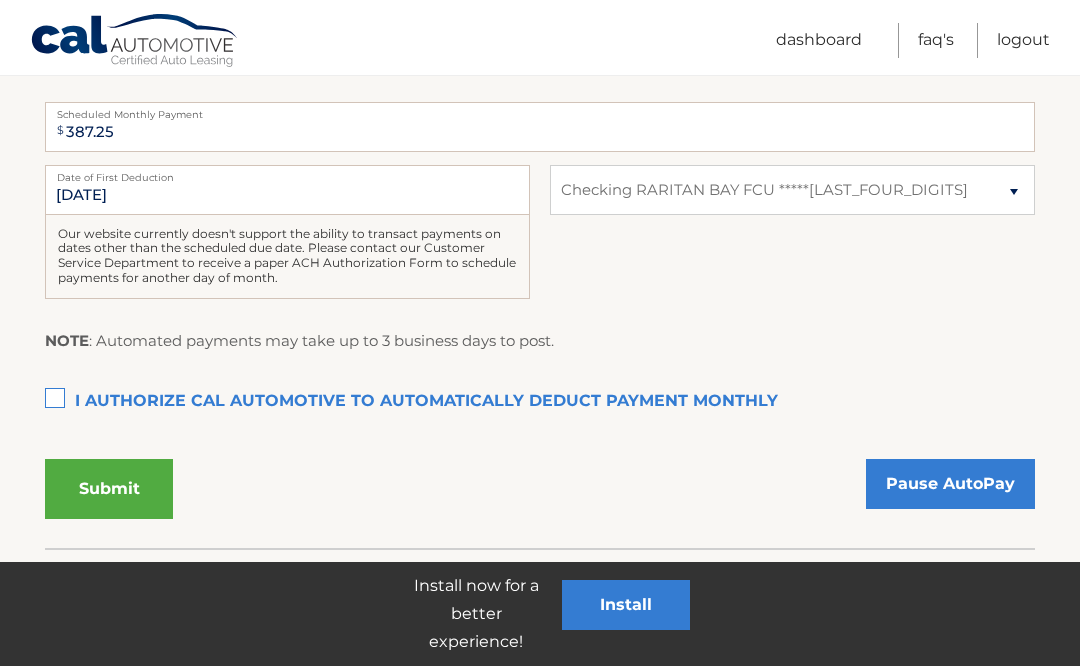 click on "Pause AutoPay" at bounding box center [950, 484] 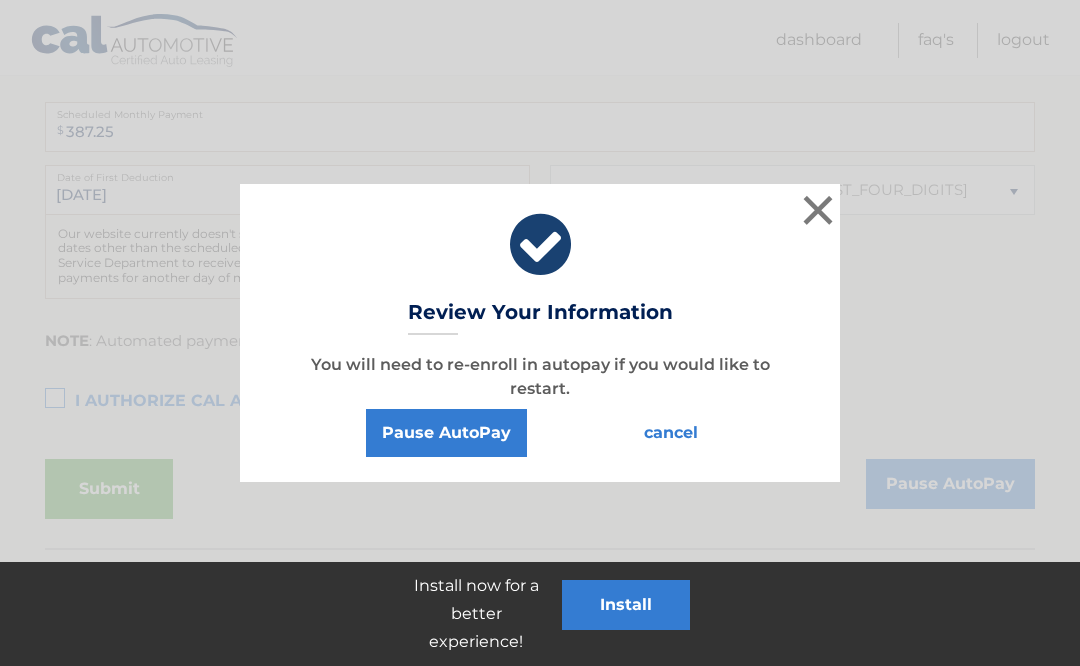 click on "Pause AutoPay" at bounding box center [446, 433] 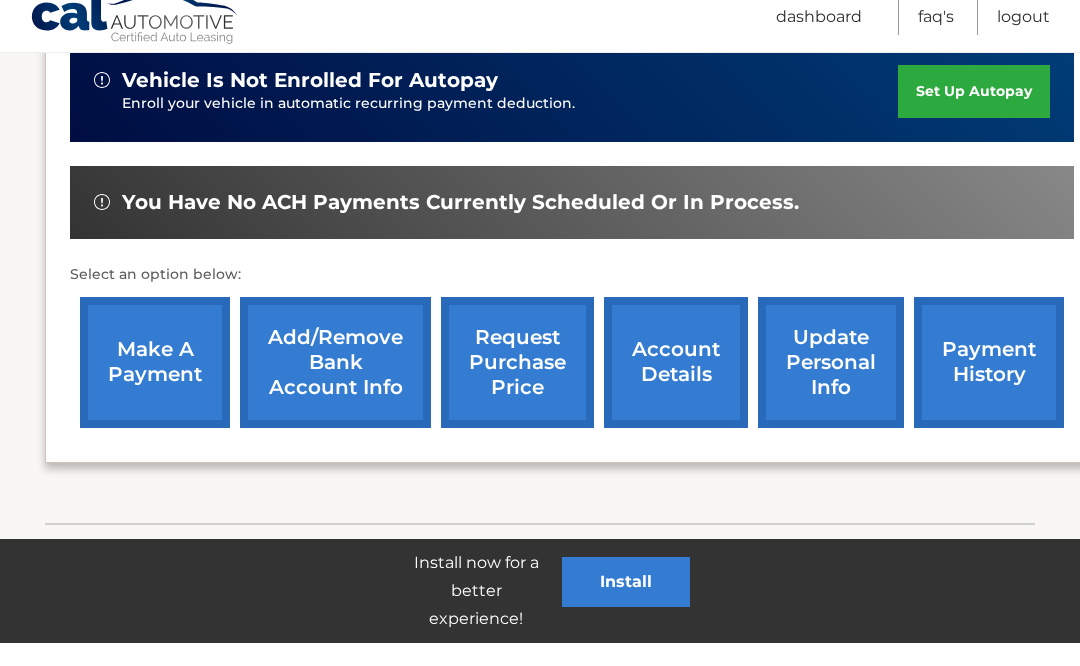 scroll, scrollTop: 663, scrollLeft: 0, axis: vertical 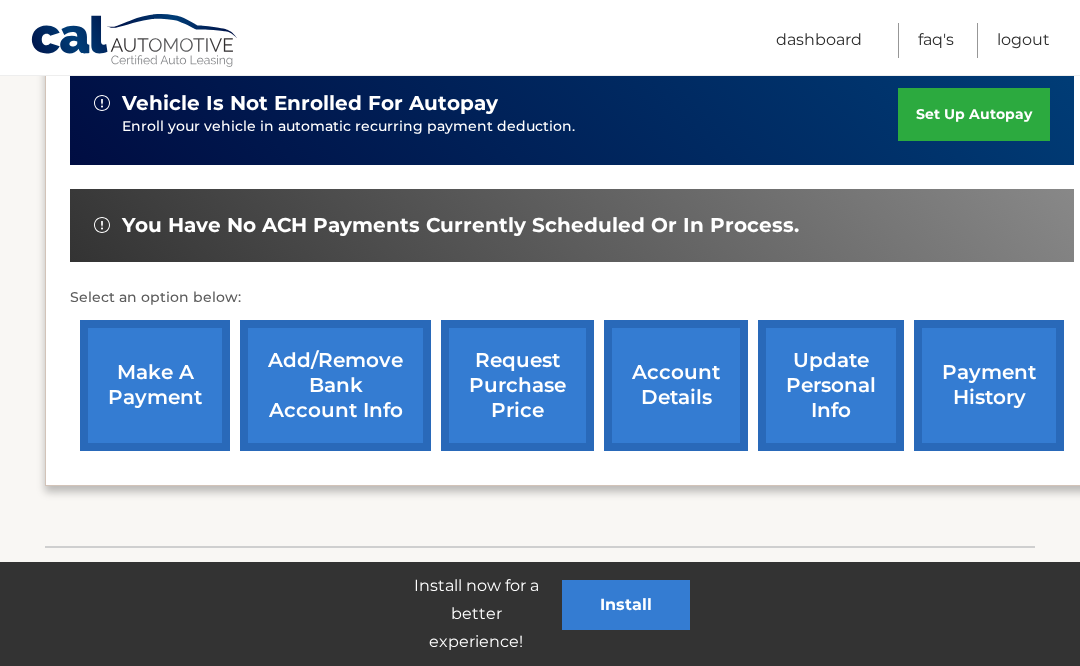 click on "Add/Remove bank account info" at bounding box center (335, 385) 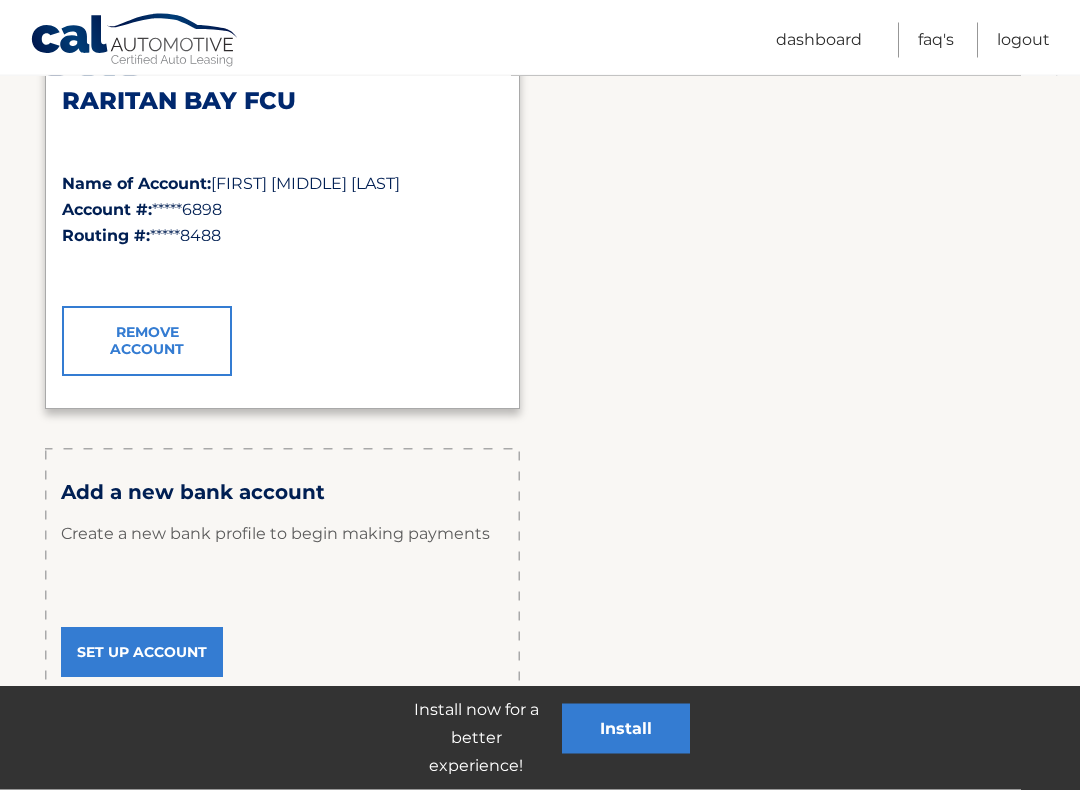 scroll, scrollTop: 350, scrollLeft: 0, axis: vertical 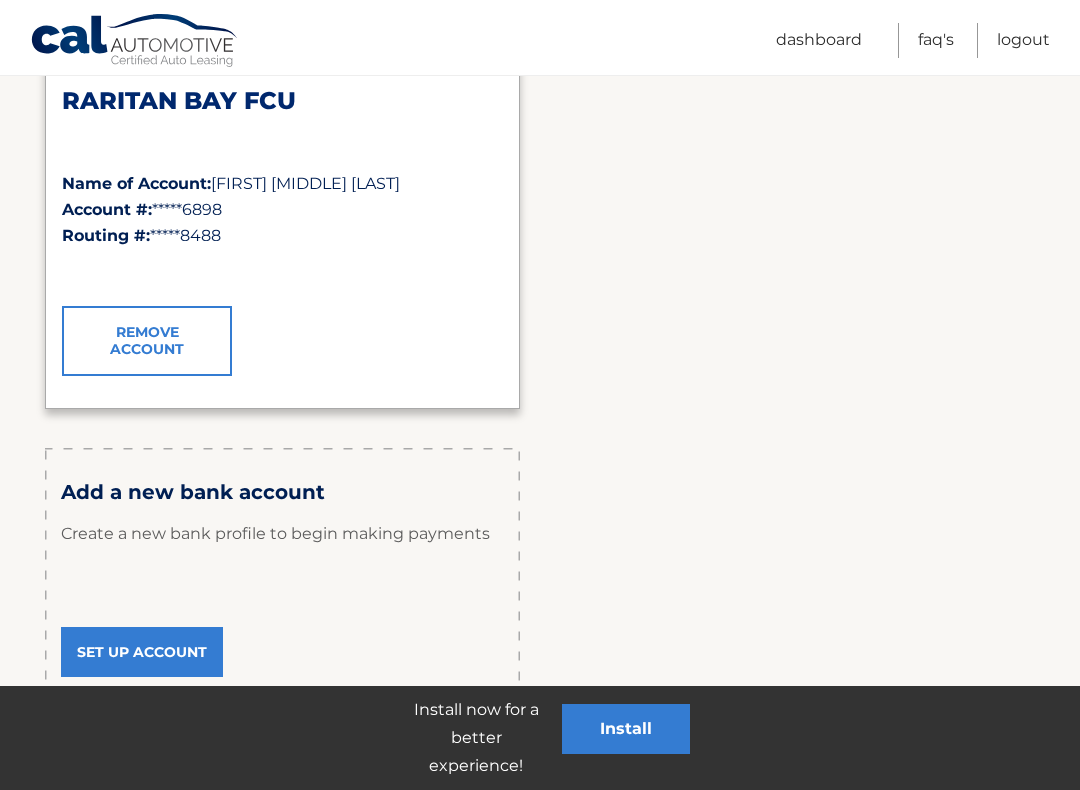 click on "Remove Account" at bounding box center [147, 341] 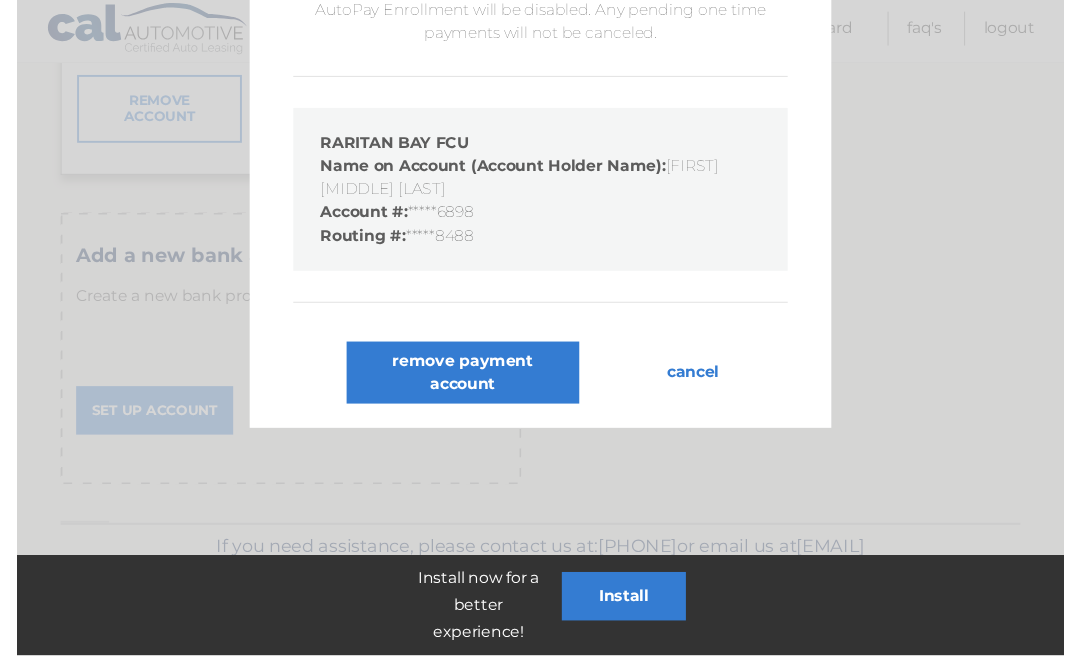 scroll, scrollTop: 601, scrollLeft: 0, axis: vertical 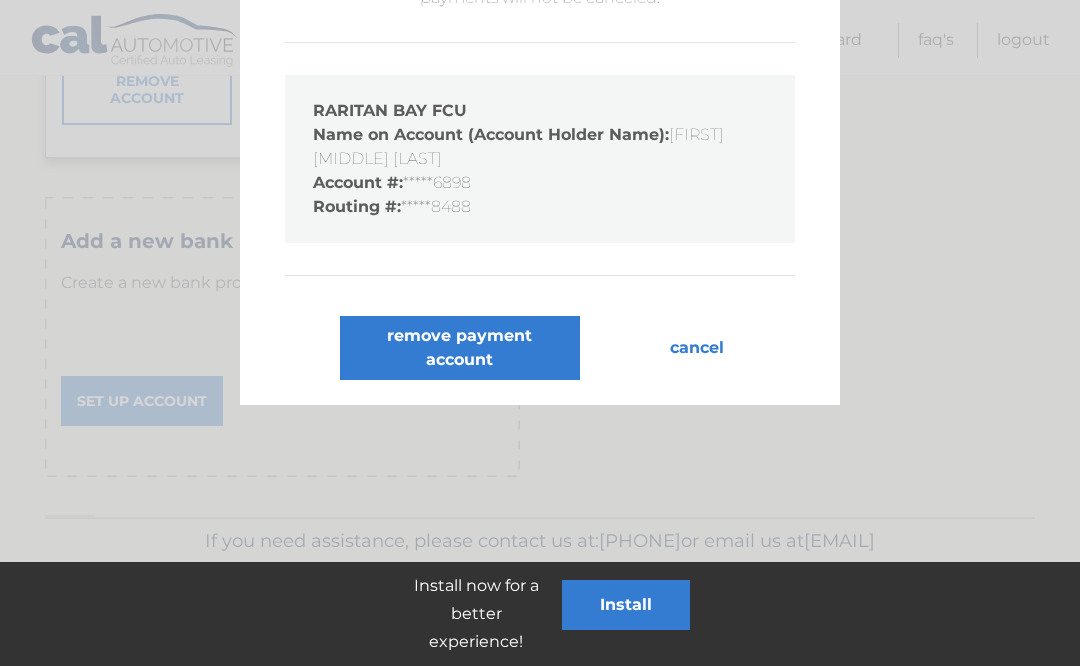 click on "remove payment account" at bounding box center (460, 348) 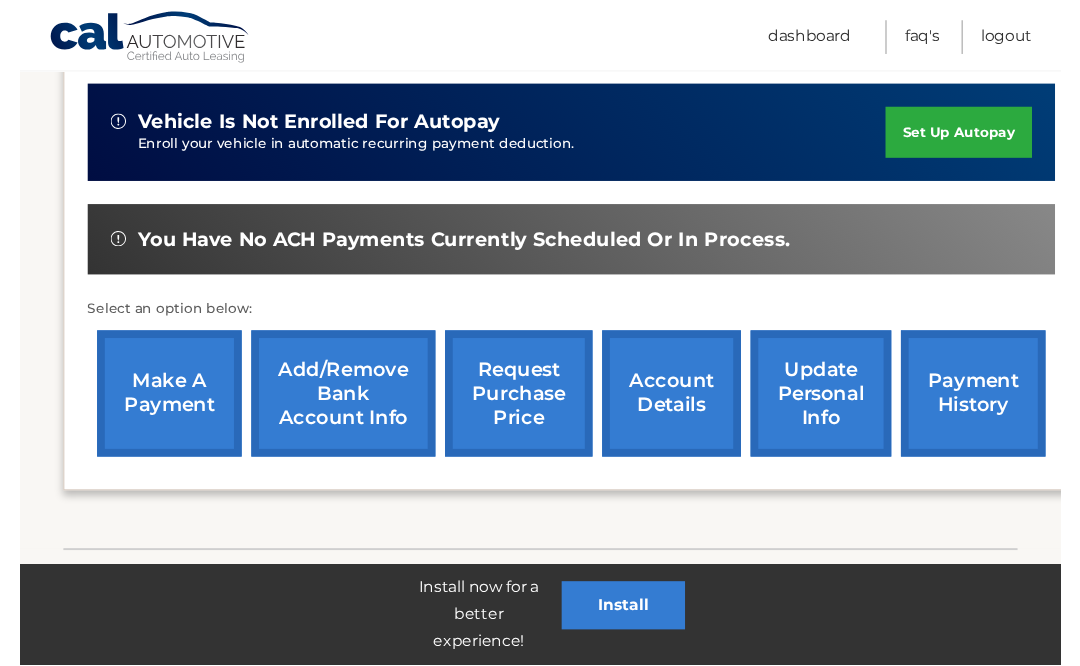 scroll, scrollTop: 663, scrollLeft: 0, axis: vertical 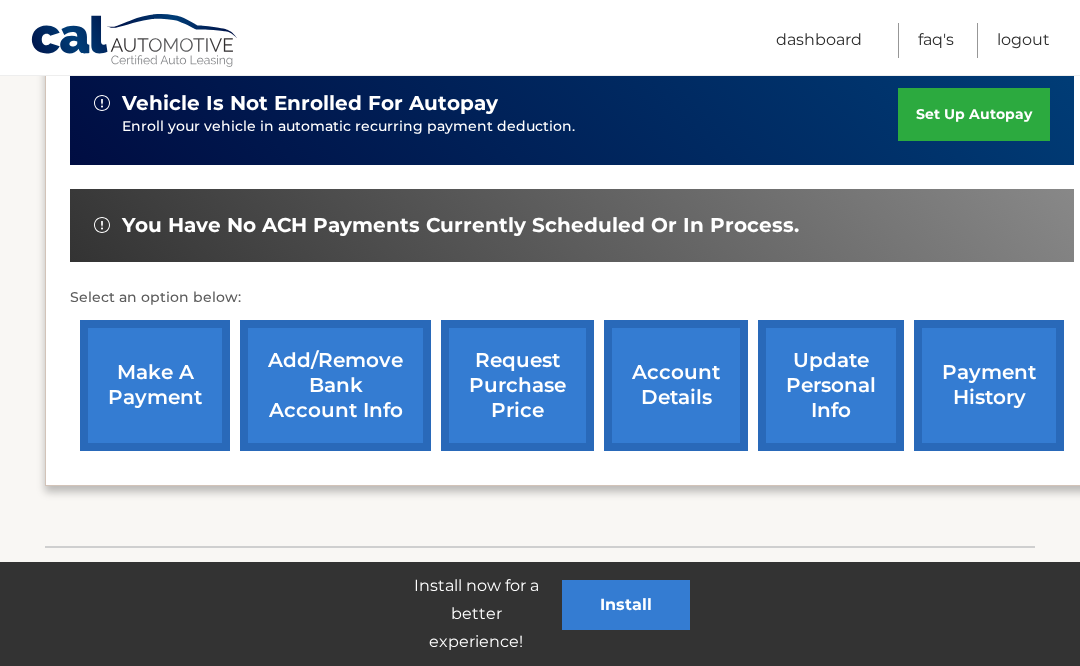 click on "update personal info" at bounding box center [831, 385] 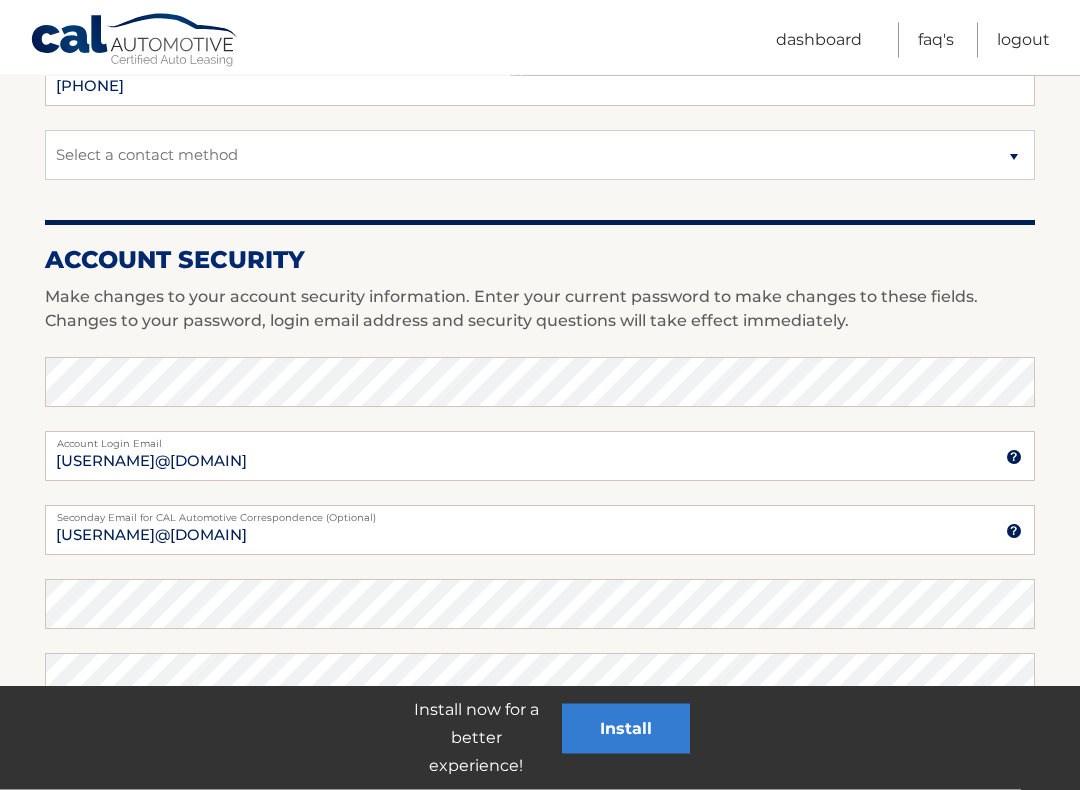scroll, scrollTop: 625, scrollLeft: 0, axis: vertical 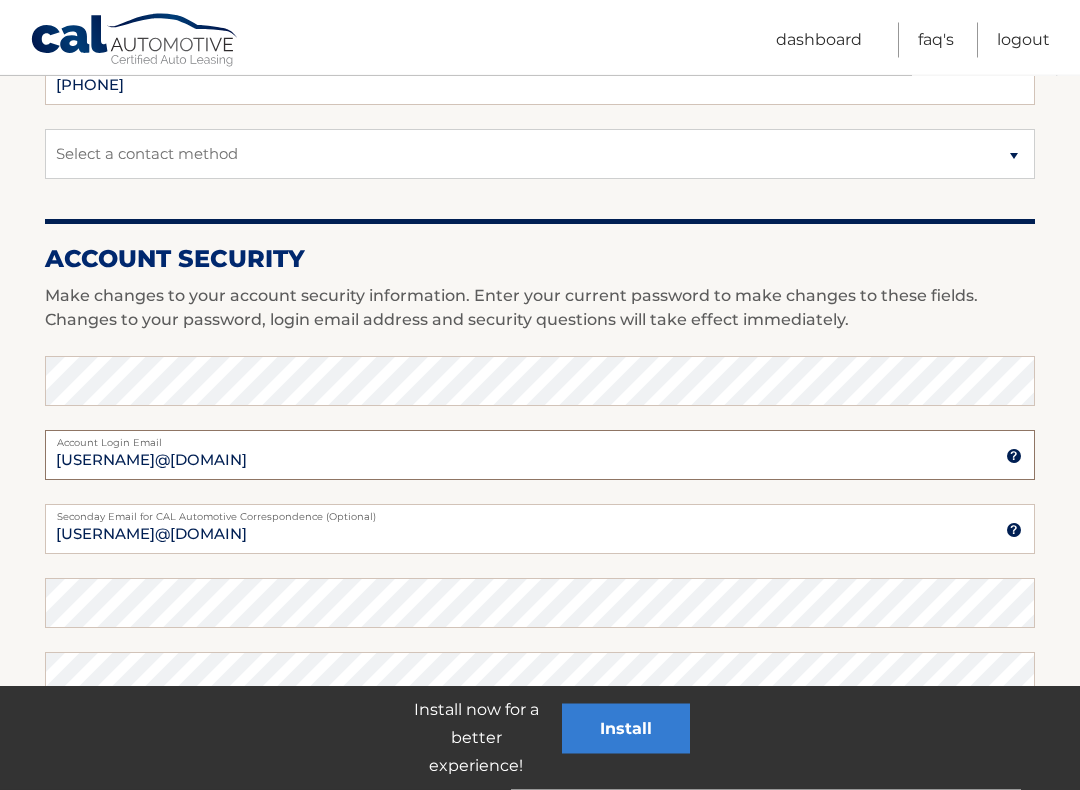 click on "rstratt@optimum.net" at bounding box center (540, 456) 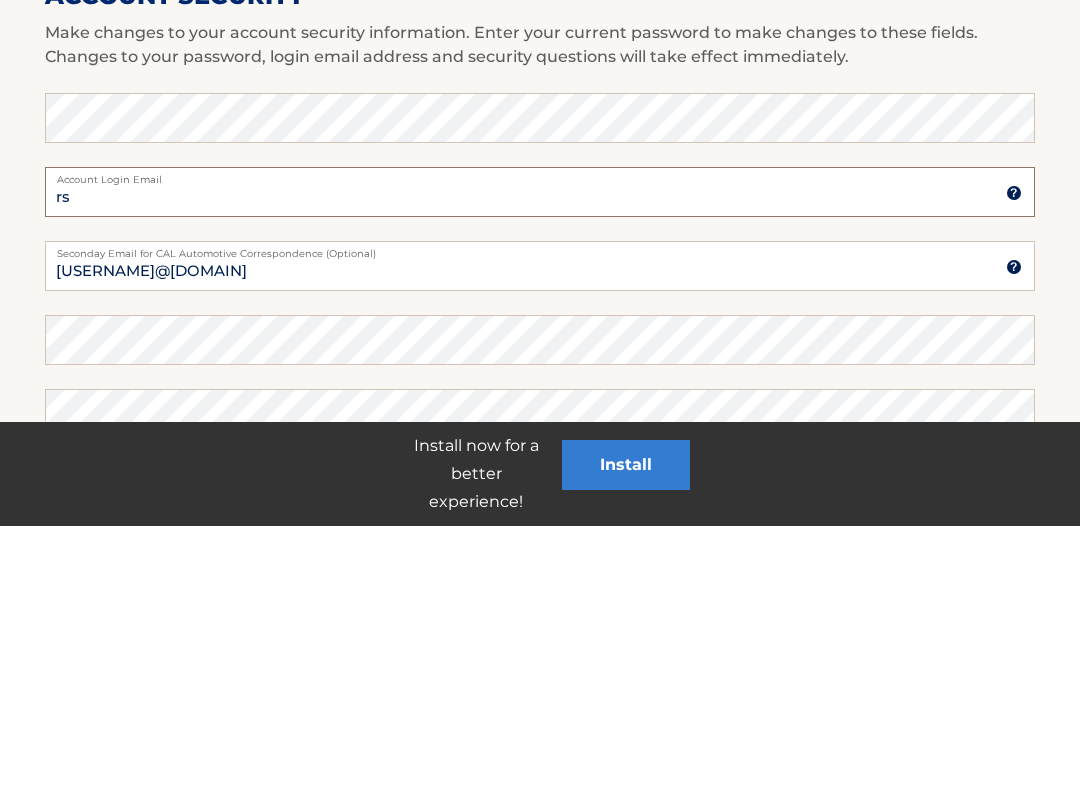 type on "r" 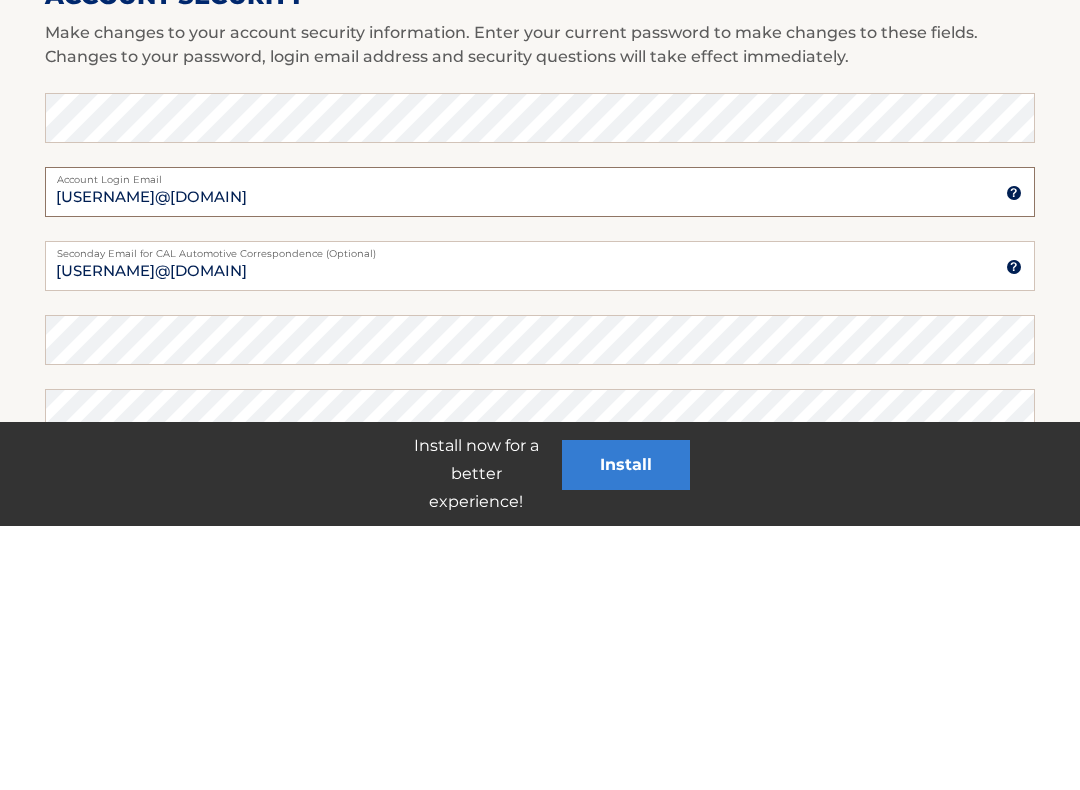 type on "rstratt1031@gmail.com" 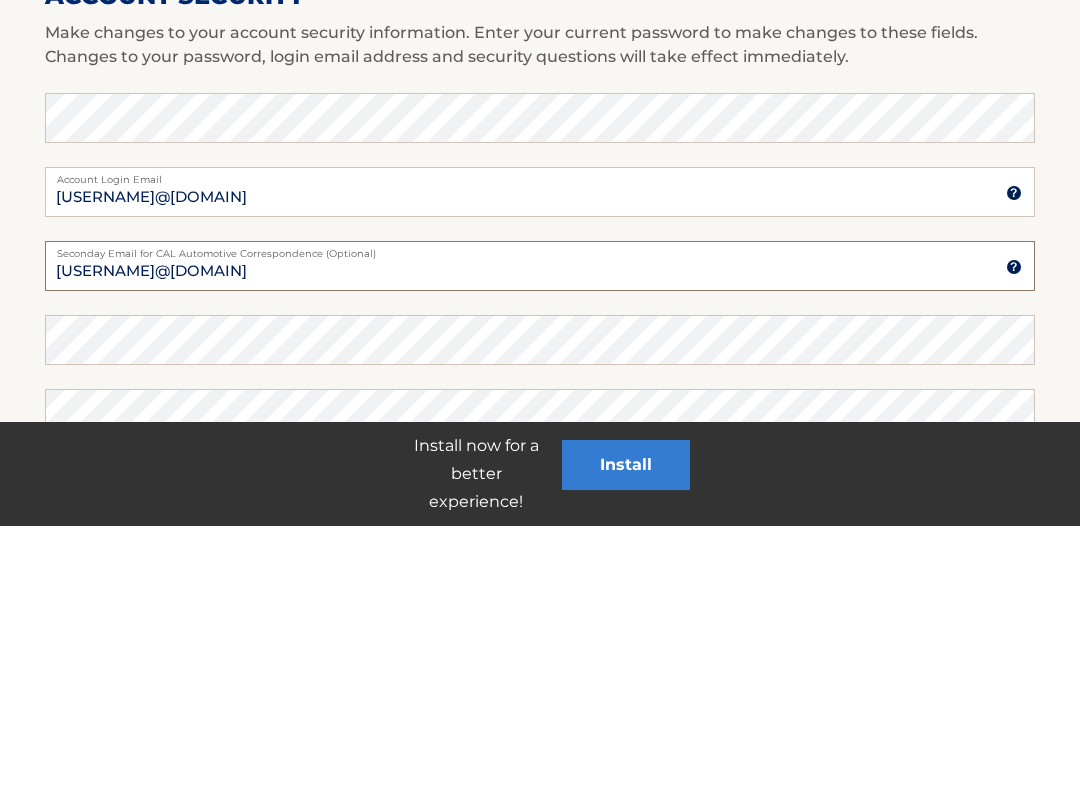 click on "RSTRATT@OPTIMUM.NET" at bounding box center [540, 530] 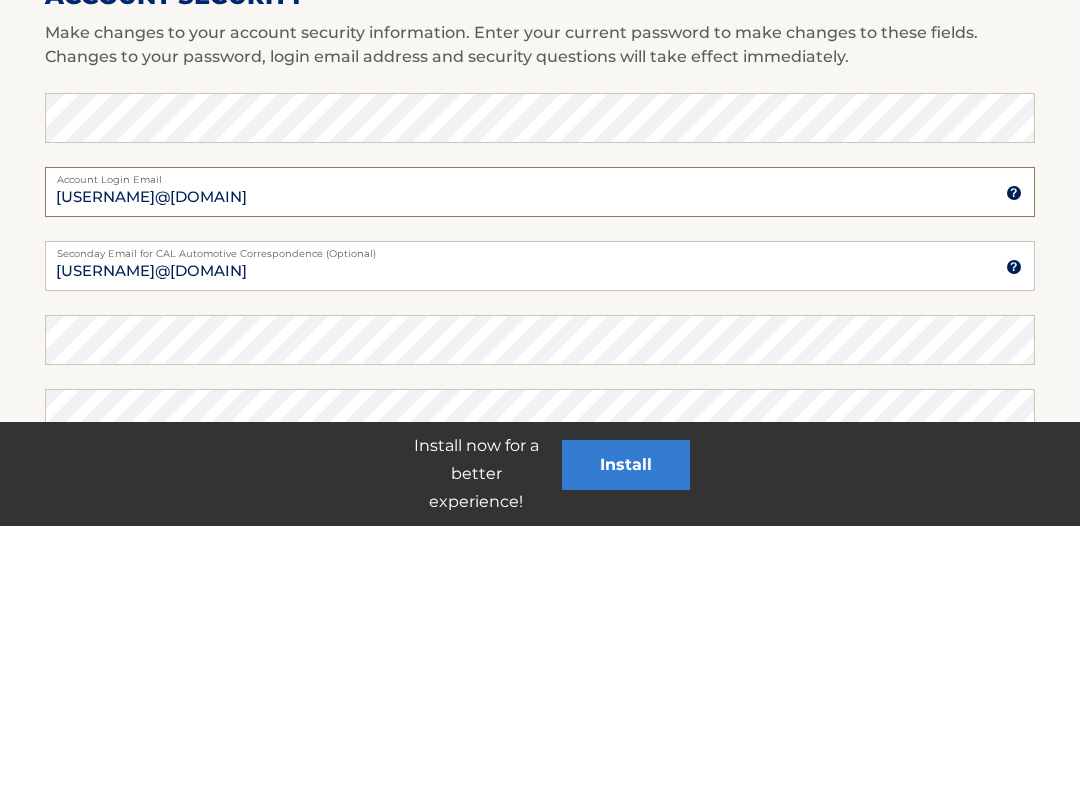 click on "rstratt1031@gmail.com" at bounding box center (540, 456) 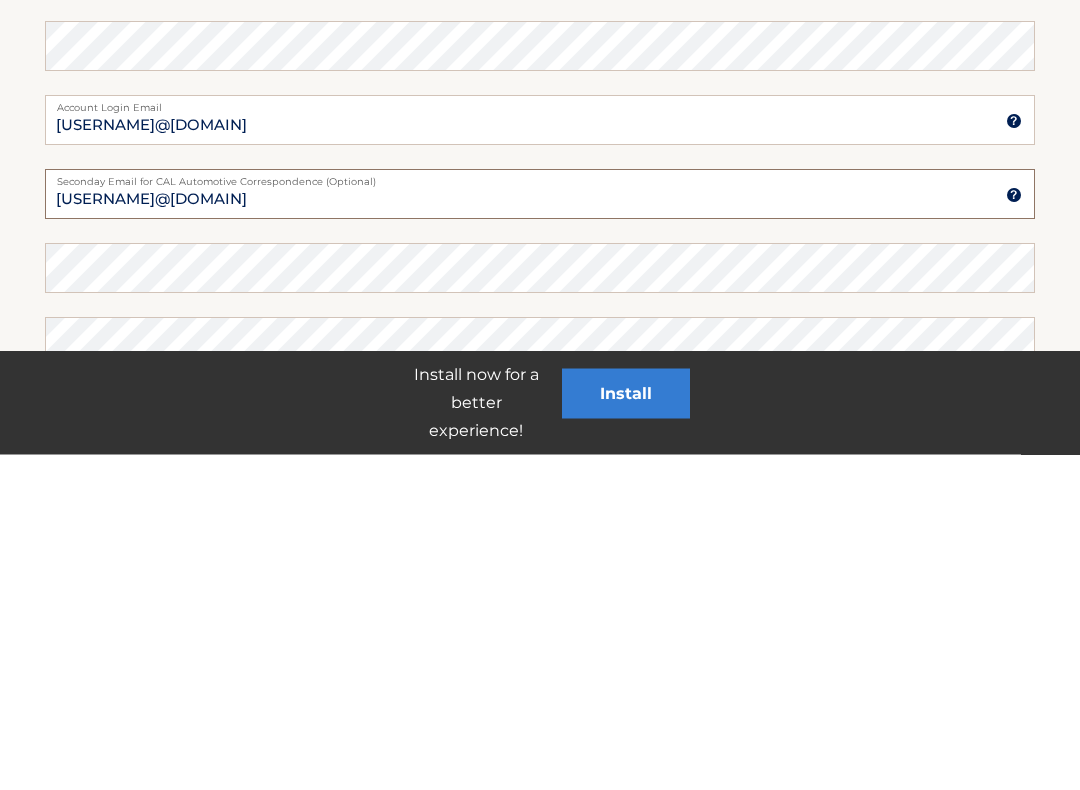 click on "RSTRATT@OPTIMUM.NET" at bounding box center [540, 530] 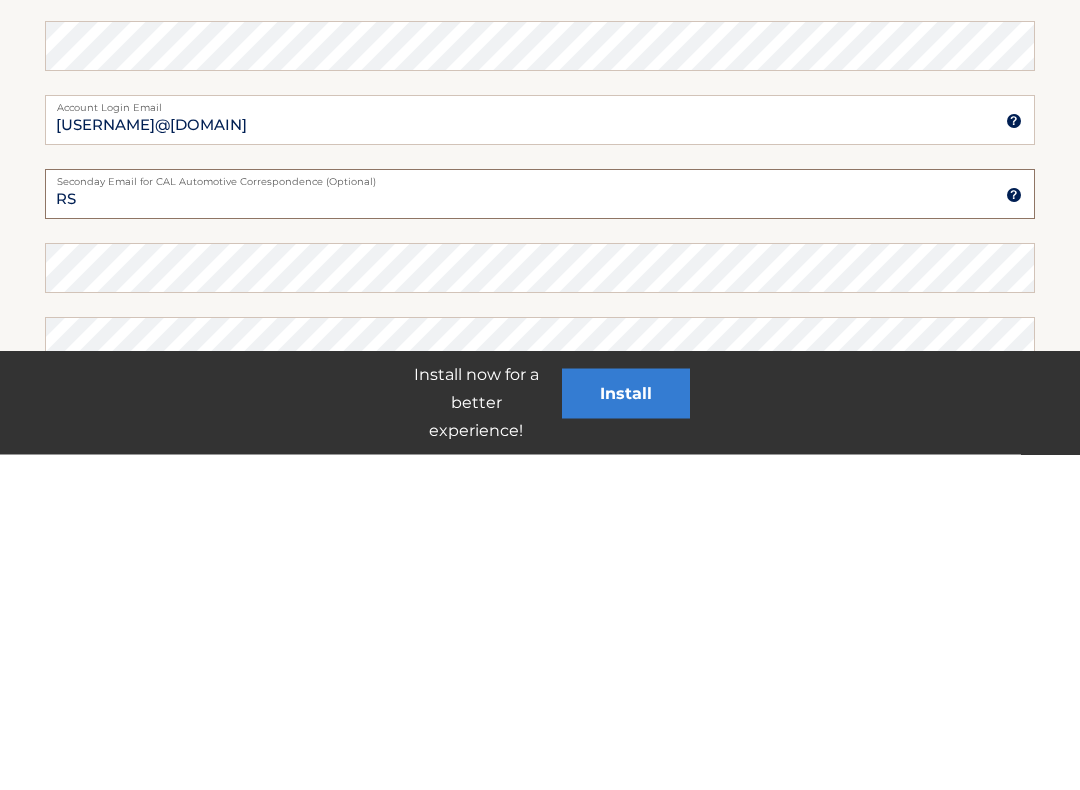 type on "R" 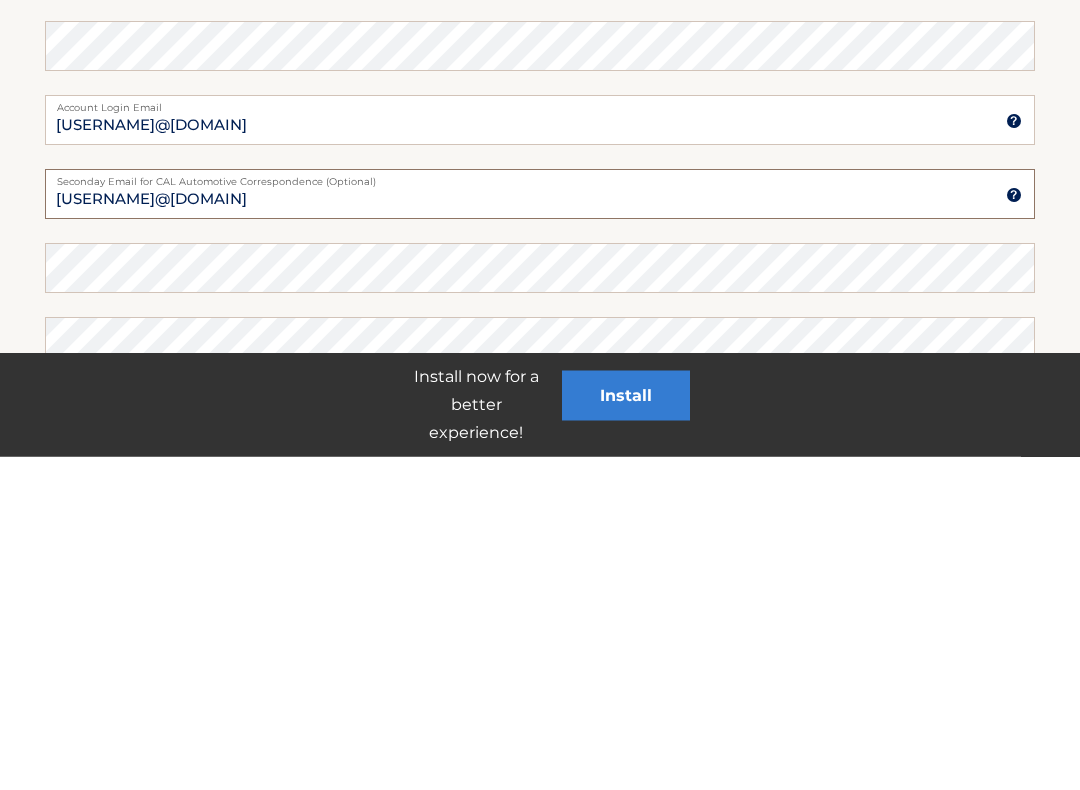 scroll, scrollTop: 629, scrollLeft: 0, axis: vertical 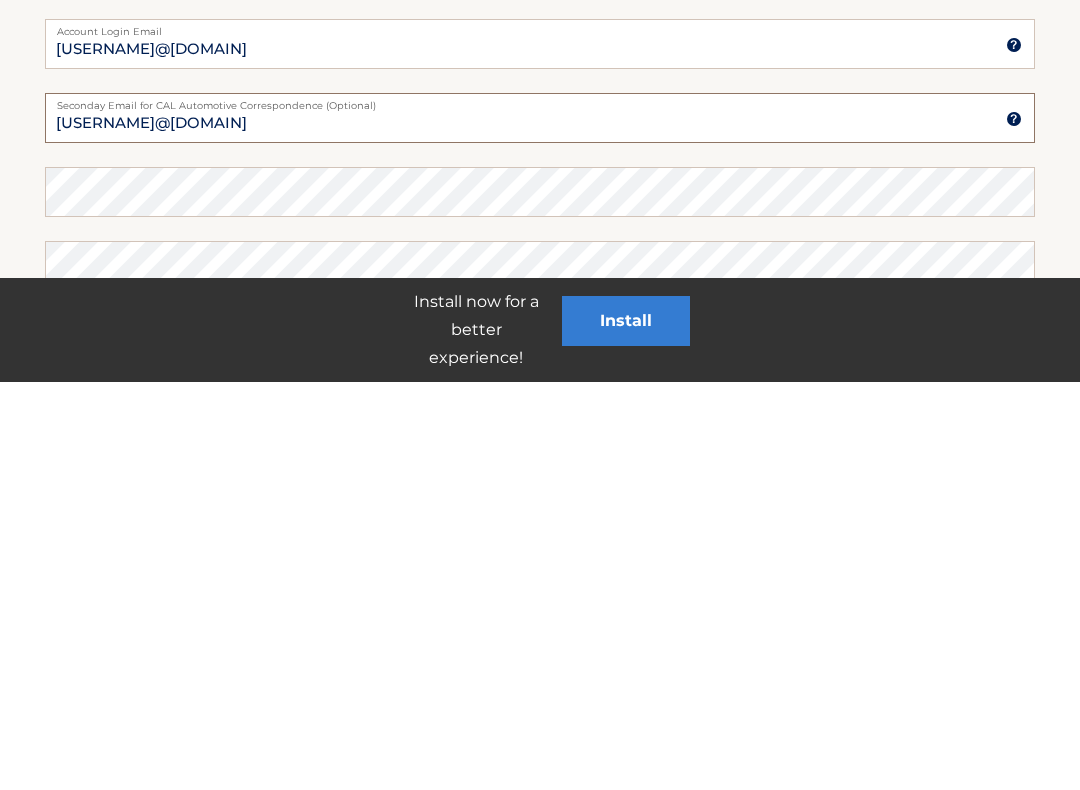 type on "rstratt1031@gmail.com" 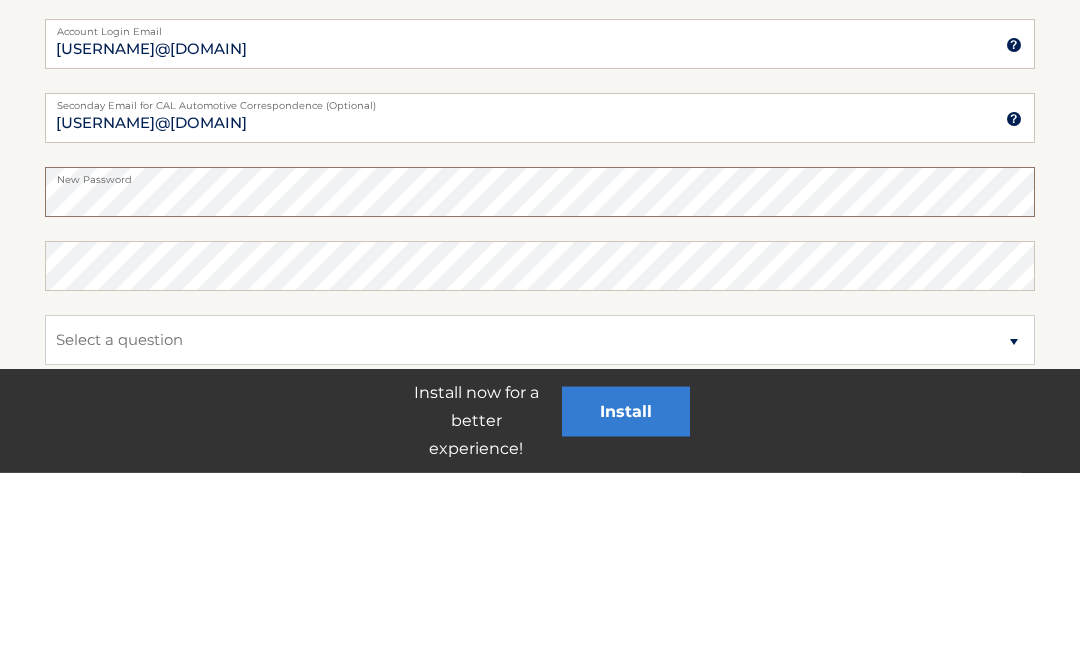 scroll, scrollTop: 844, scrollLeft: 0, axis: vertical 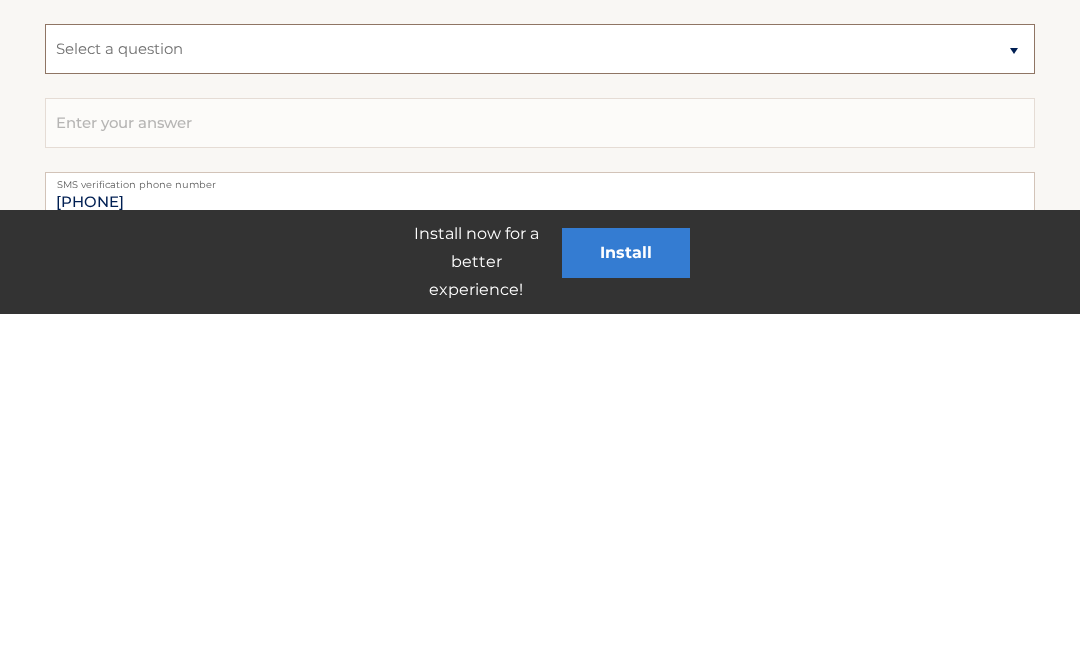 click on "Select a question
What was the name of your elementary school?
What is your mother’s maiden name?
What street did you live on in the third grade?
In what city or town was your first job?" at bounding box center [540, 401] 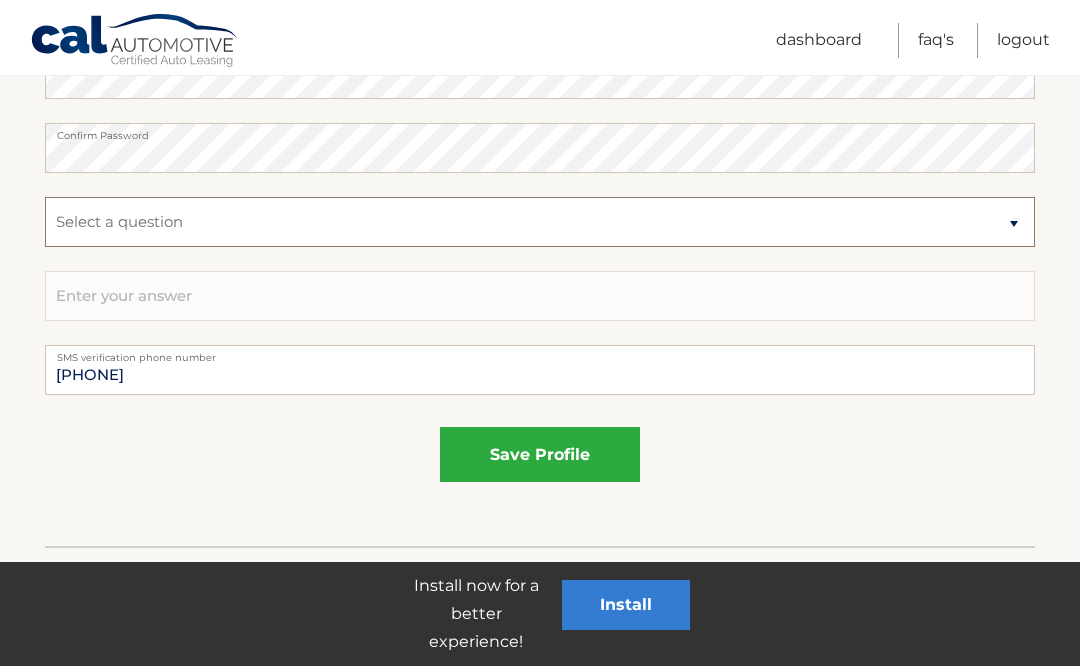 select on "2" 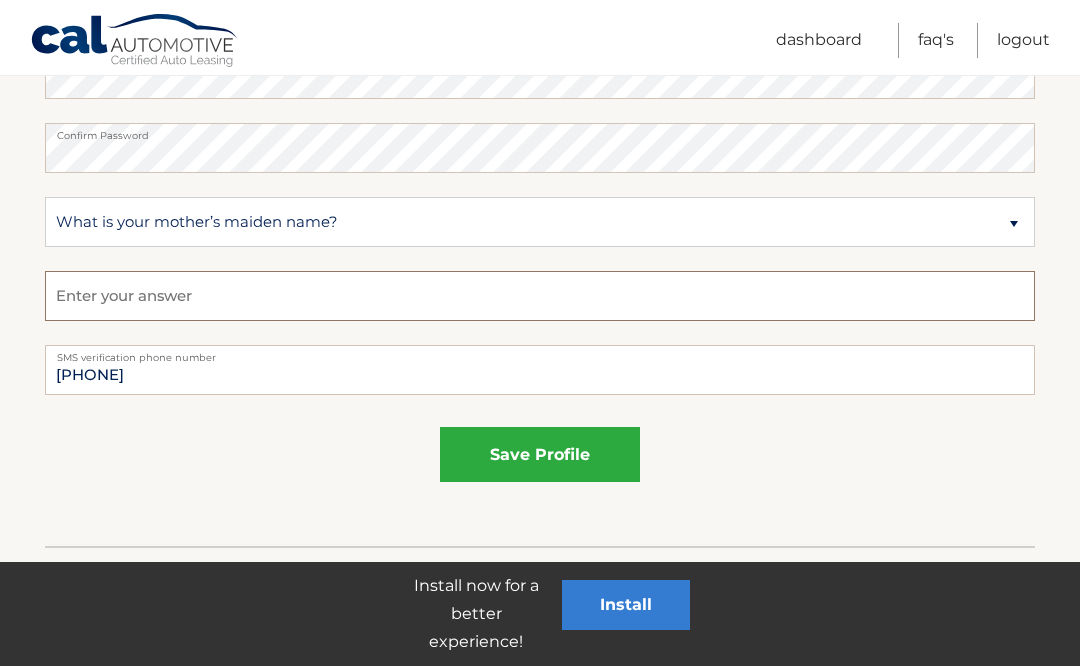 click at bounding box center (540, 296) 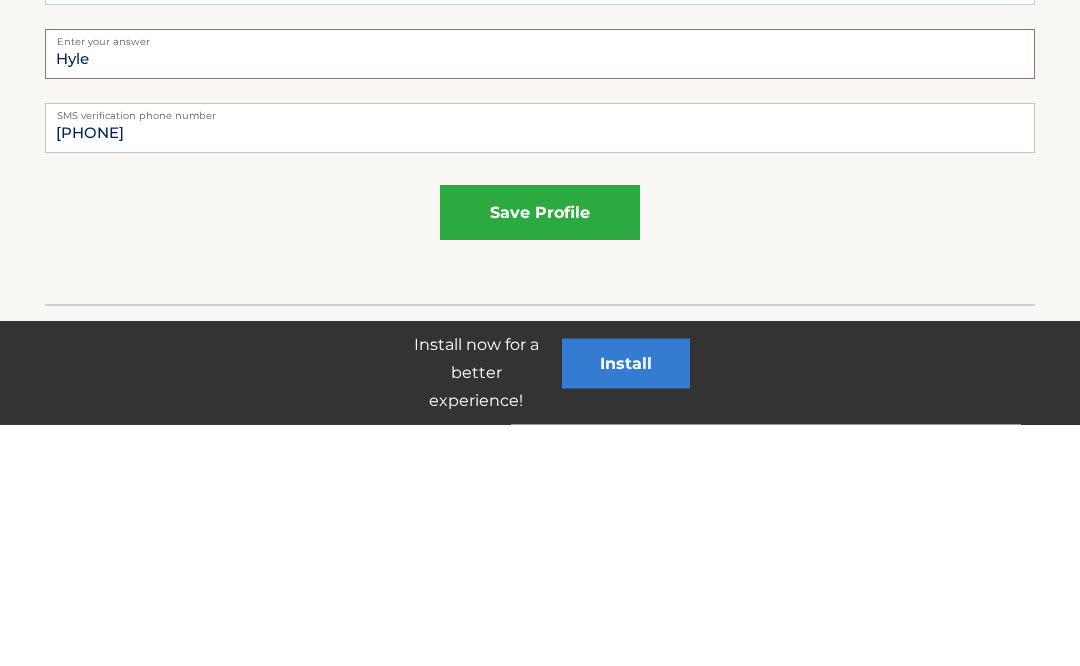 type on "Hyle" 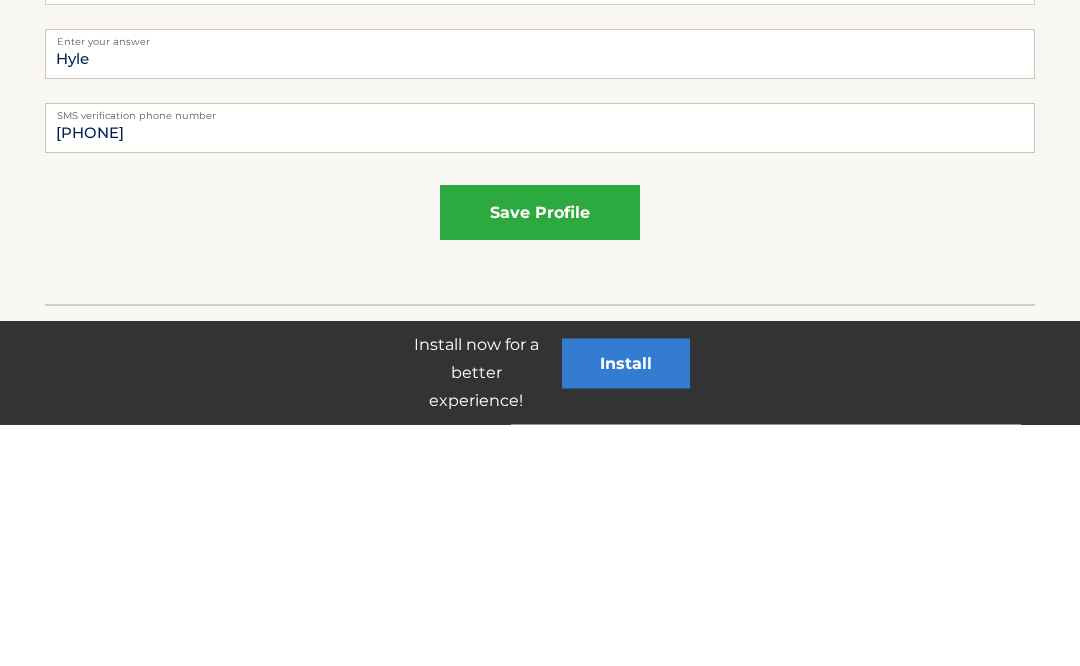 click on "save profile" at bounding box center [540, 454] 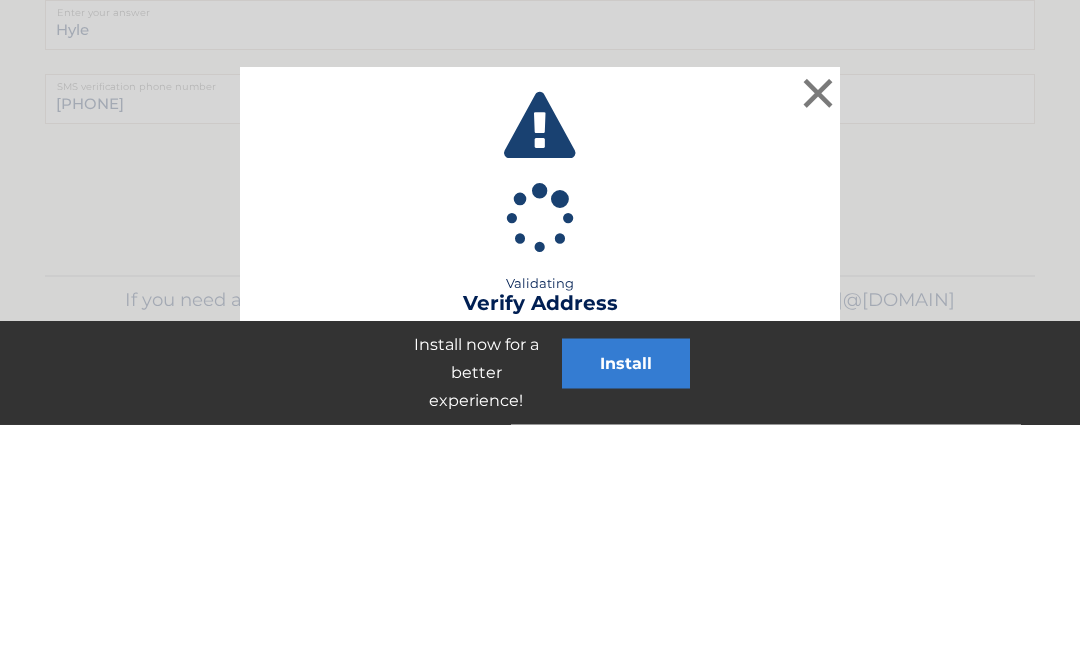 scroll, scrollTop: 1185, scrollLeft: 0, axis: vertical 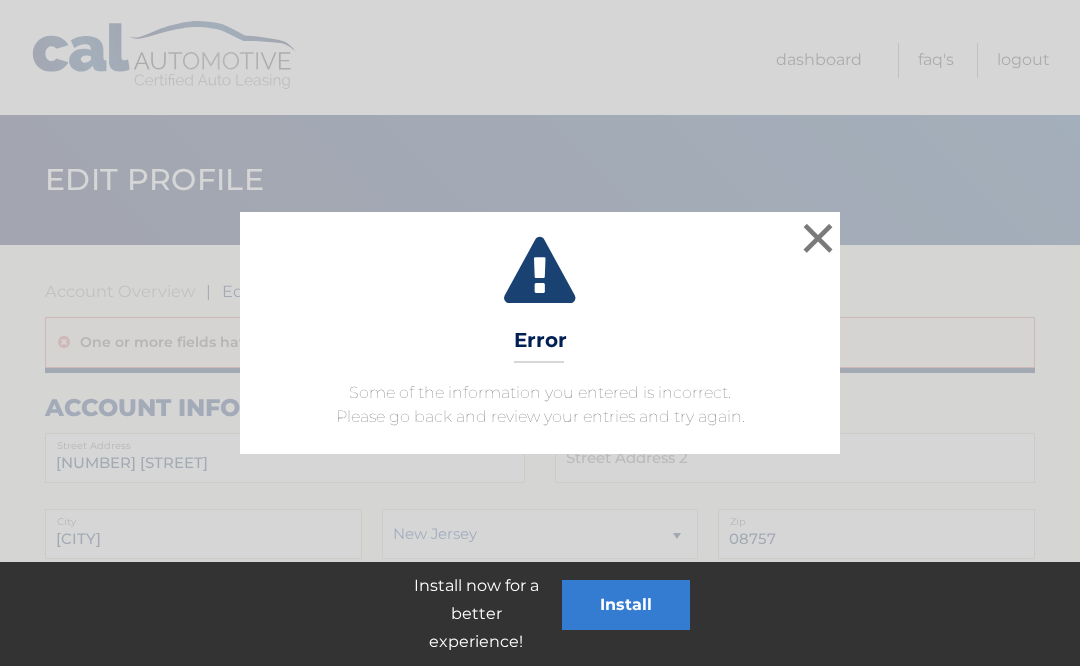 click on "×" at bounding box center (818, 238) 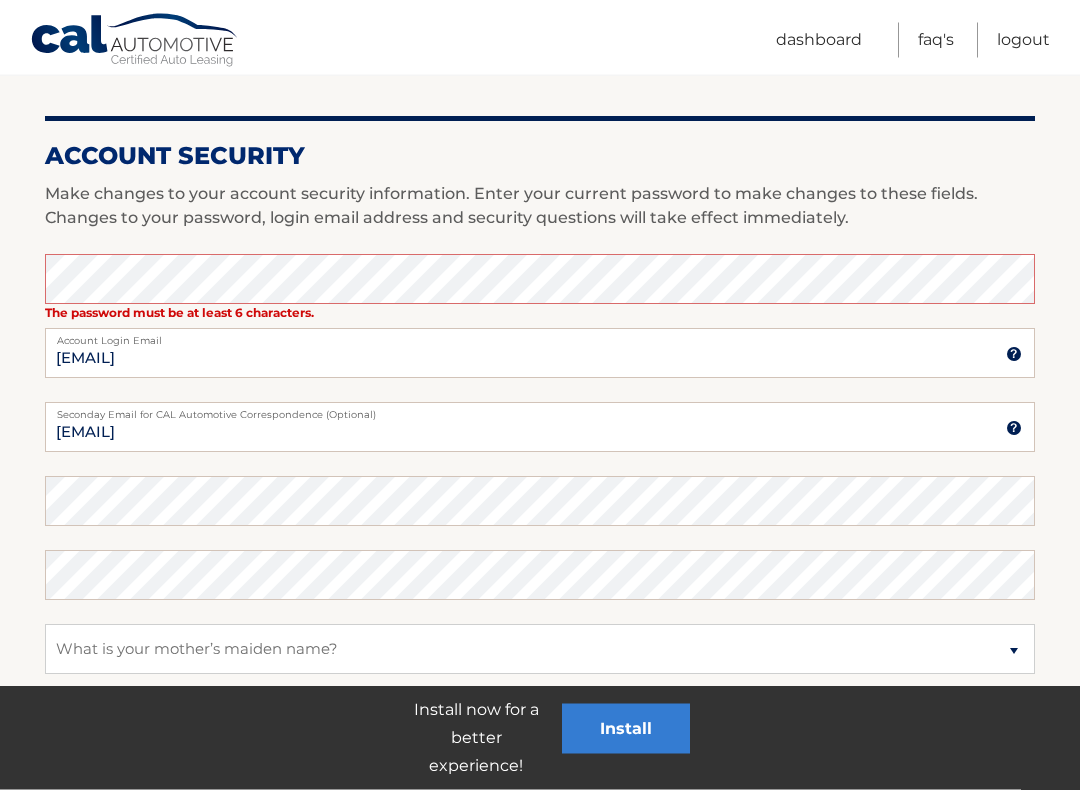scroll, scrollTop: 780, scrollLeft: 0, axis: vertical 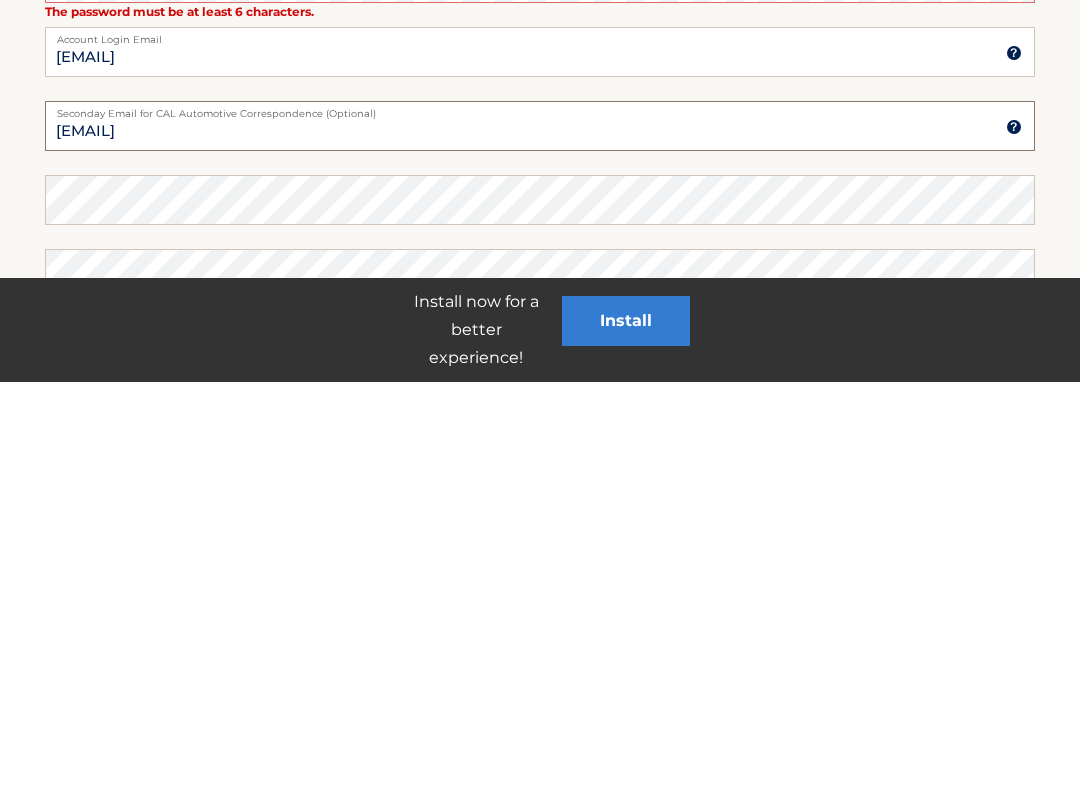 click on "[EMAIL]" at bounding box center [540, 534] 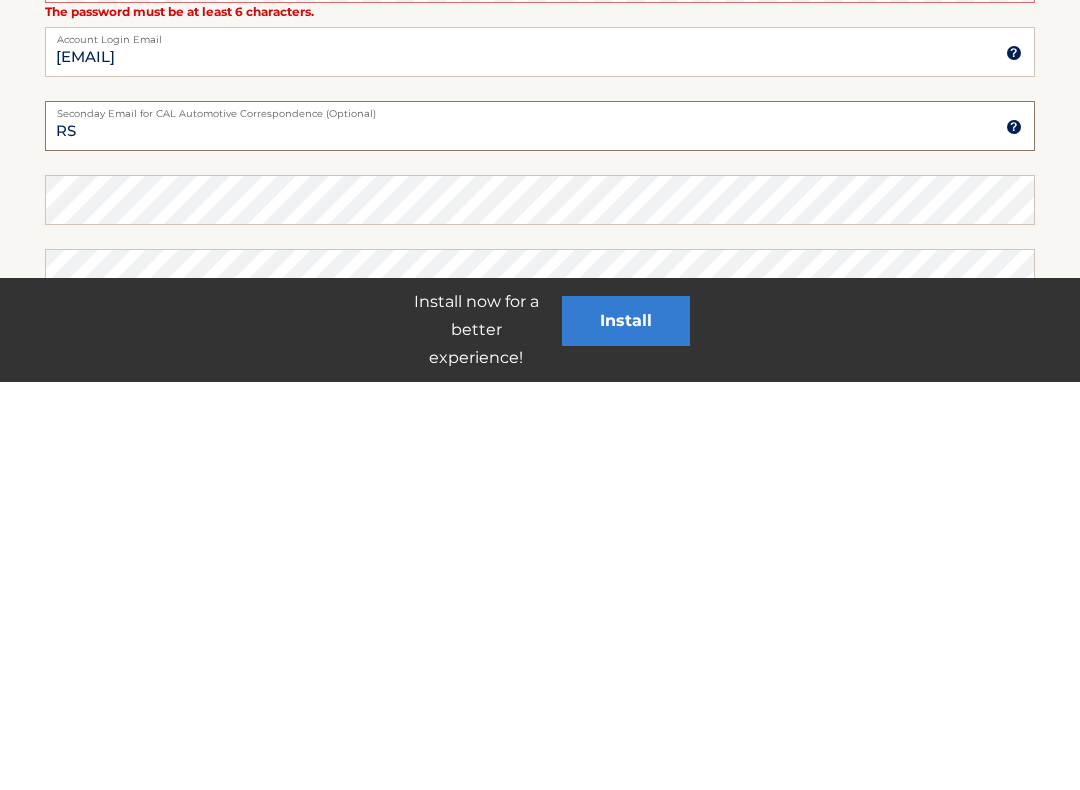 type on "R" 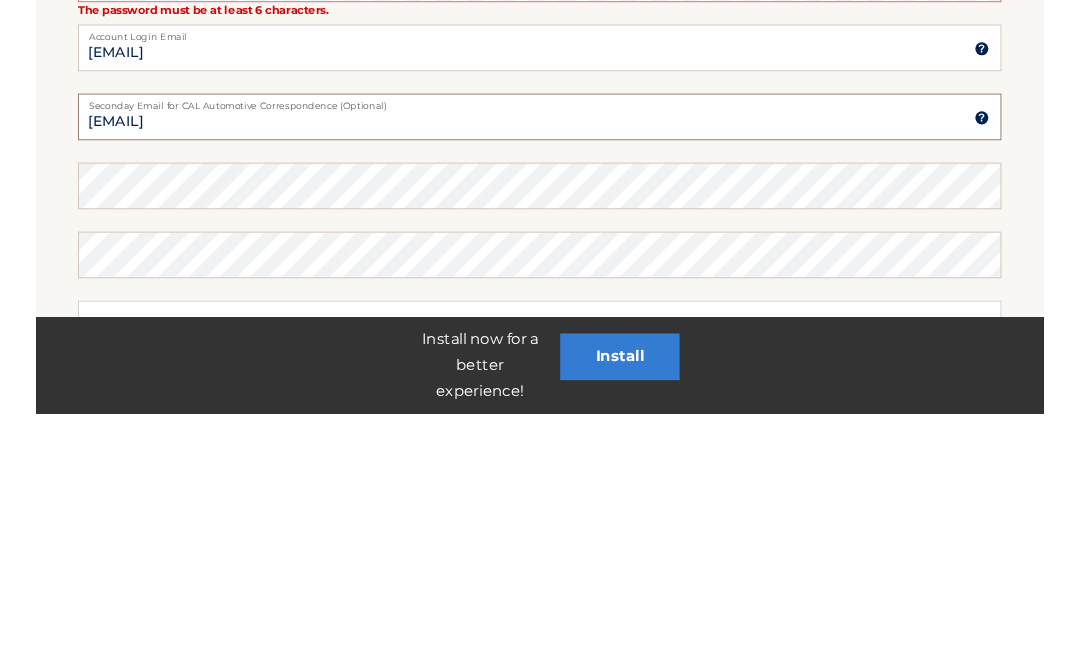 scroll, scrollTop: 860, scrollLeft: 0, axis: vertical 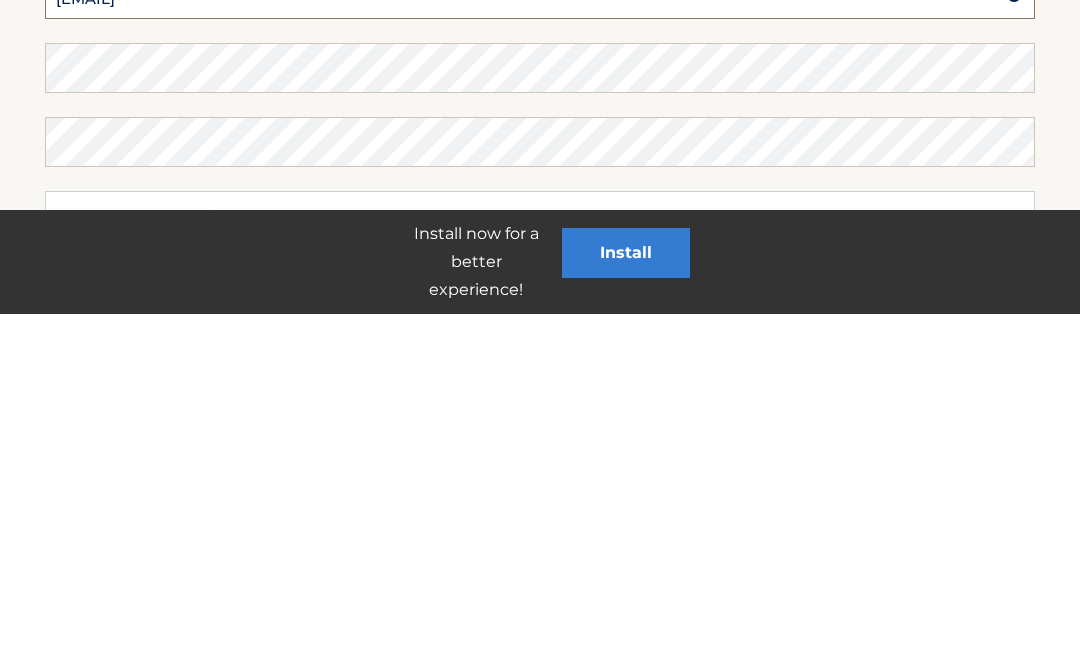 type on "[EMAIL]" 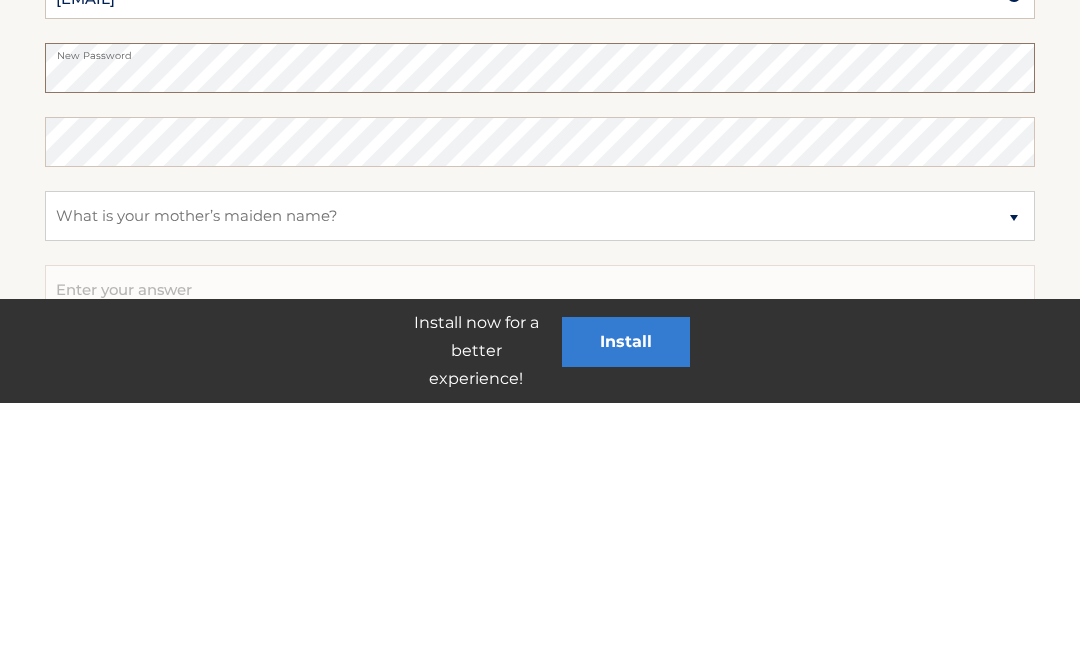 scroll, scrollTop: 949, scrollLeft: 0, axis: vertical 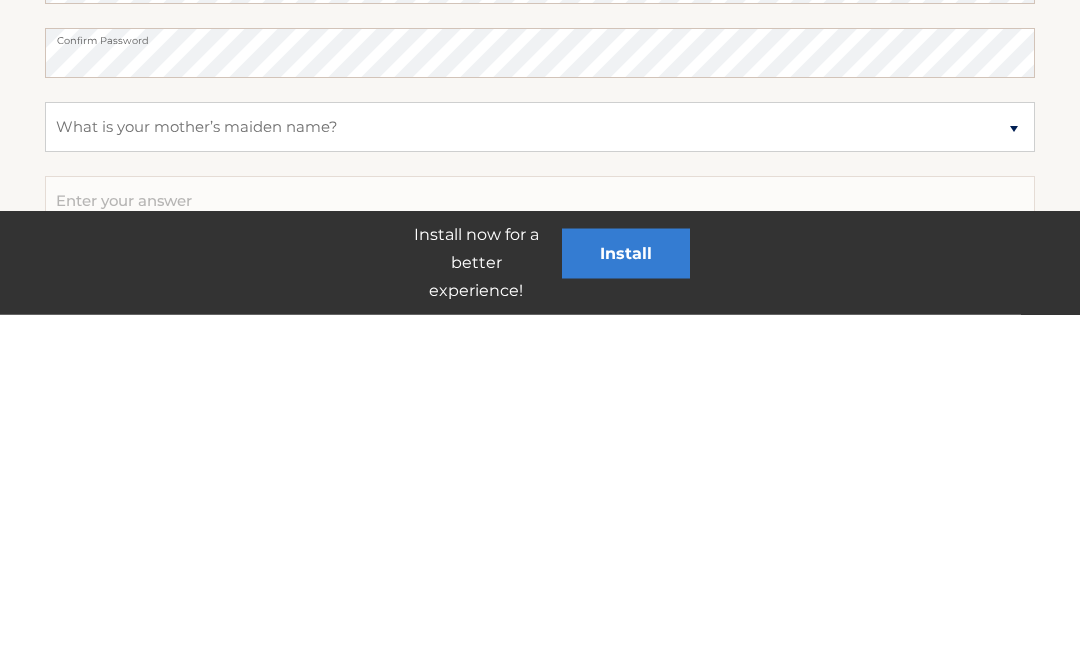 click on "Select a question
What was the name of your elementary school?
What is your mother’s maiden name?
What street did you live on in the third grade?
In what city or town was your first job?" at bounding box center [540, 479] 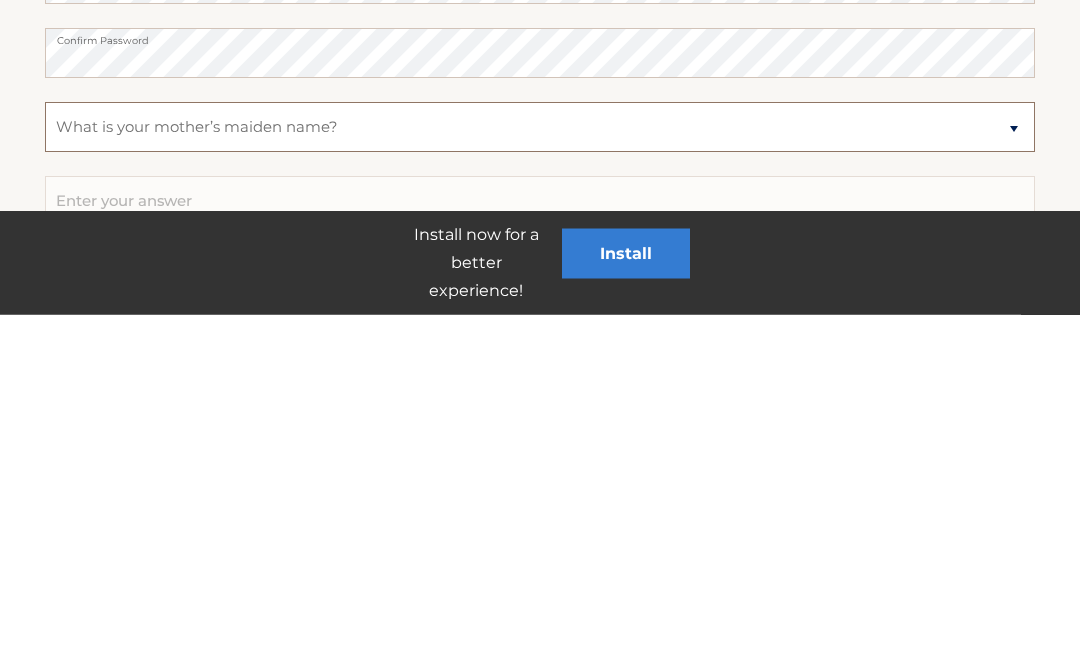scroll, scrollTop: 1234, scrollLeft: 0, axis: vertical 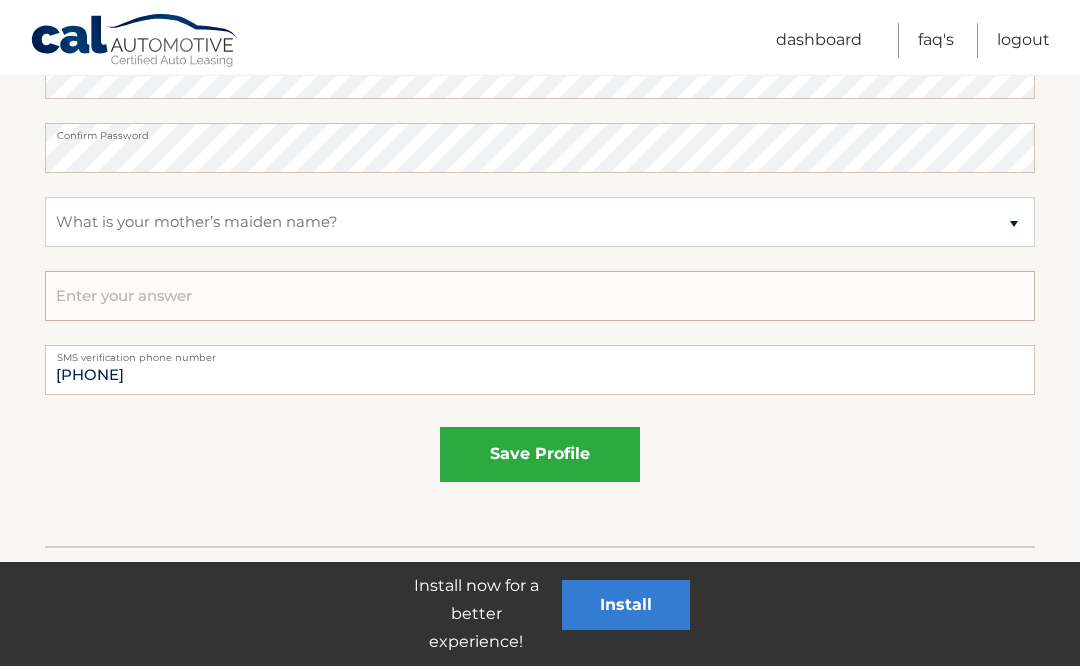 click at bounding box center (540, 296) 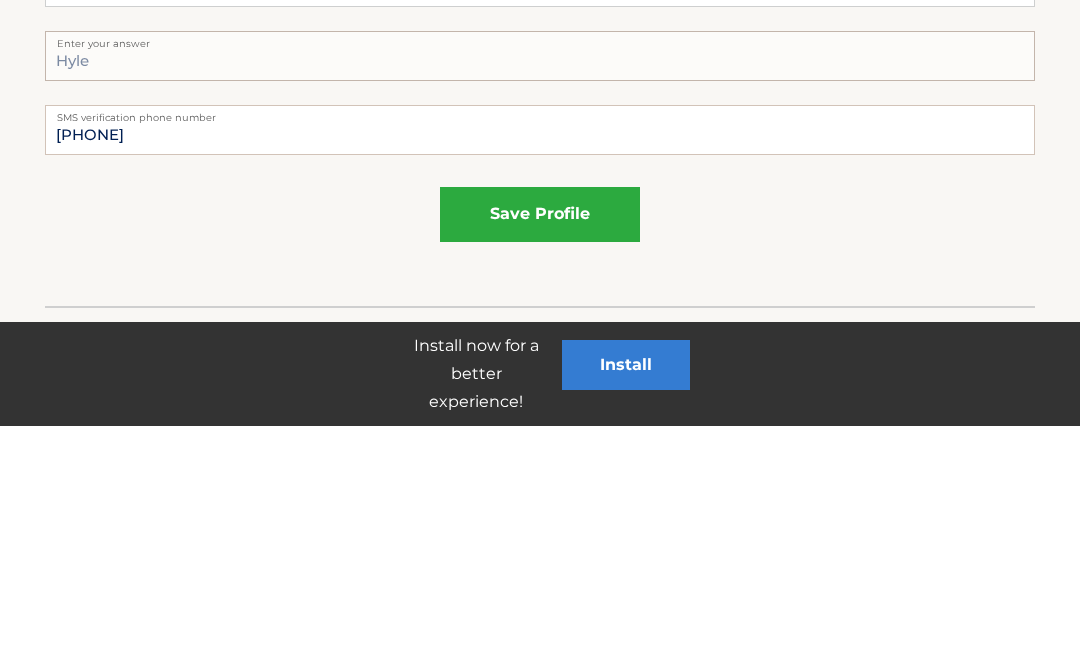 type on "Hyle" 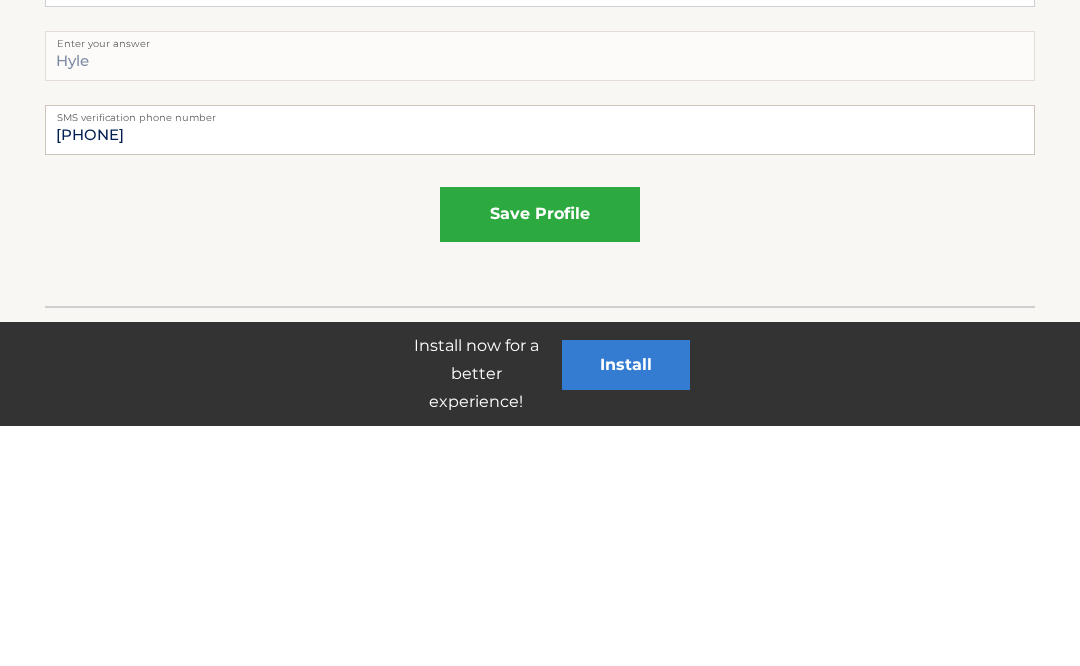 click on "save profile" at bounding box center (540, 454) 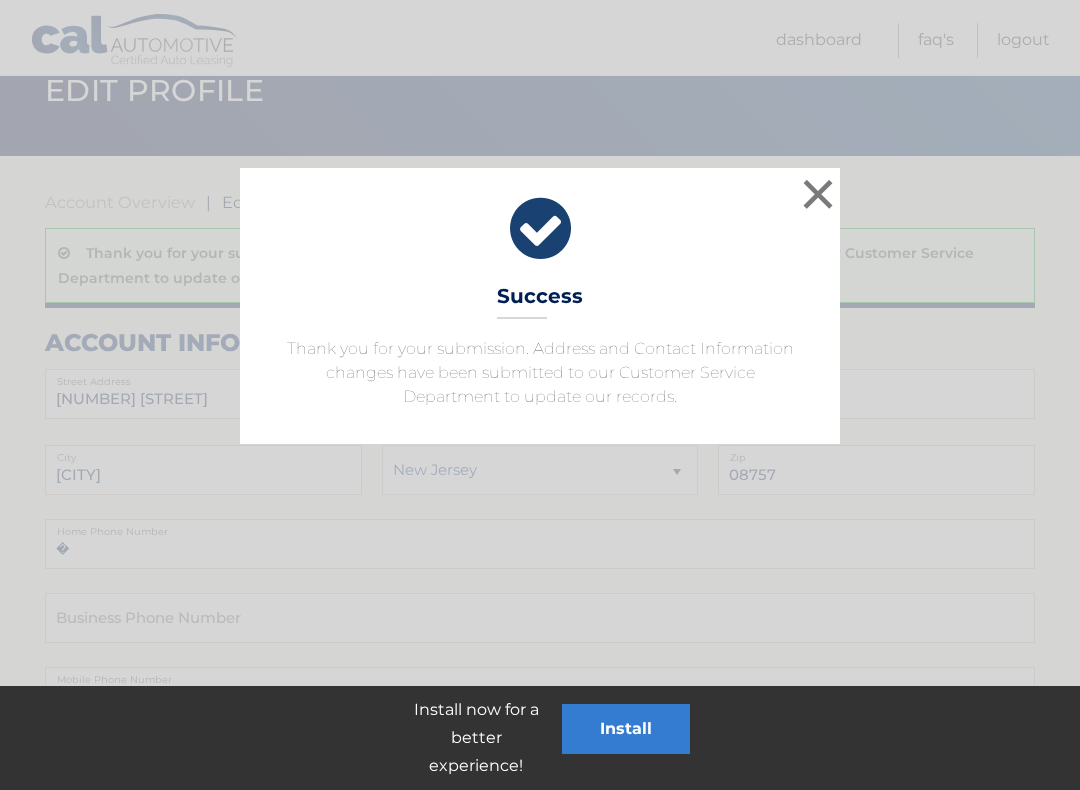 scroll, scrollTop: 93, scrollLeft: 0, axis: vertical 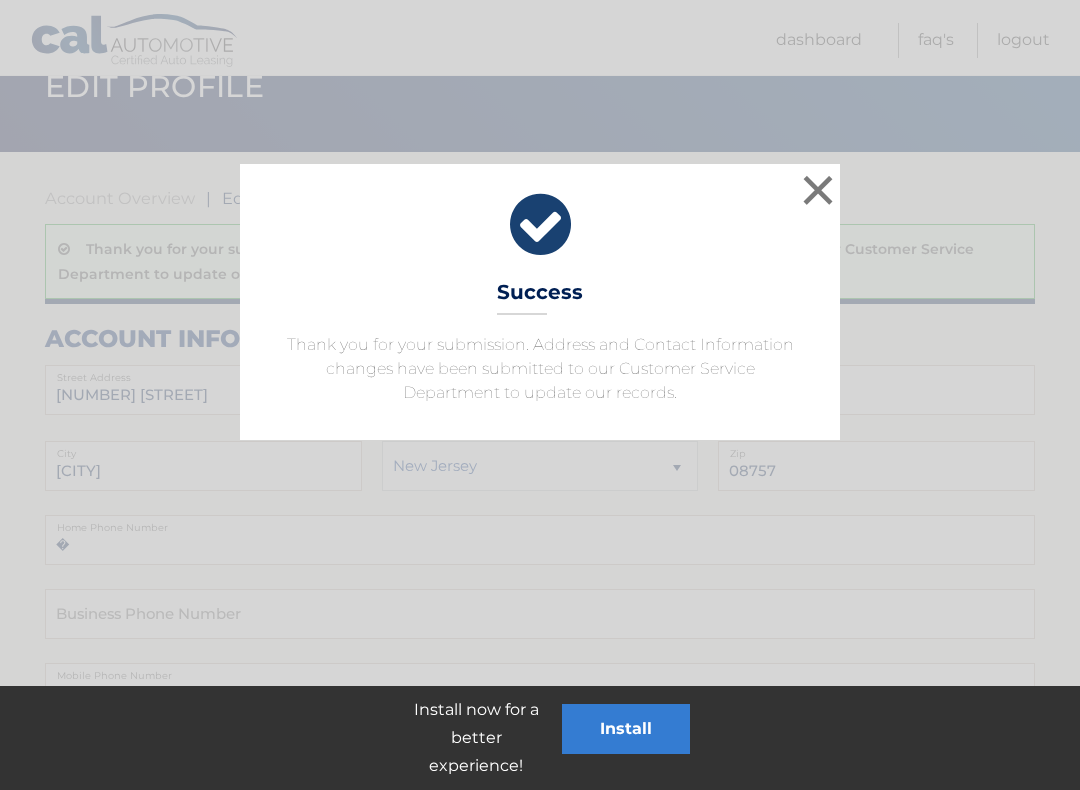 click on "×" at bounding box center [818, 190] 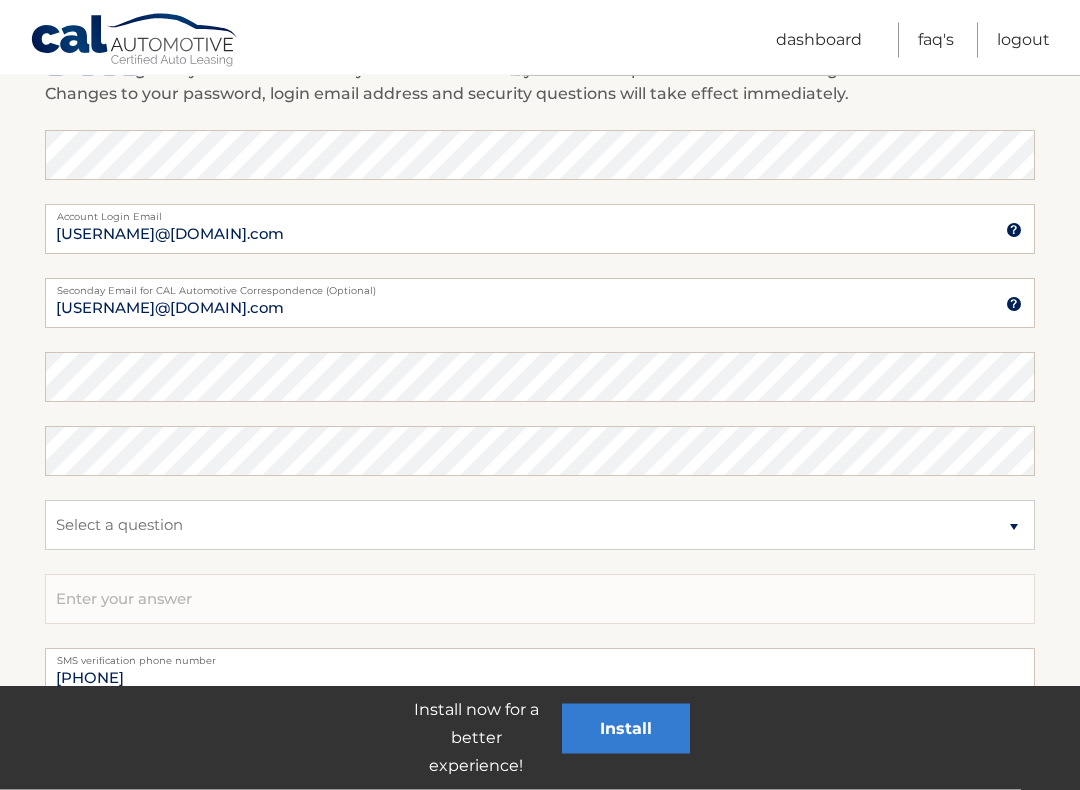 scroll, scrollTop: 928, scrollLeft: 0, axis: vertical 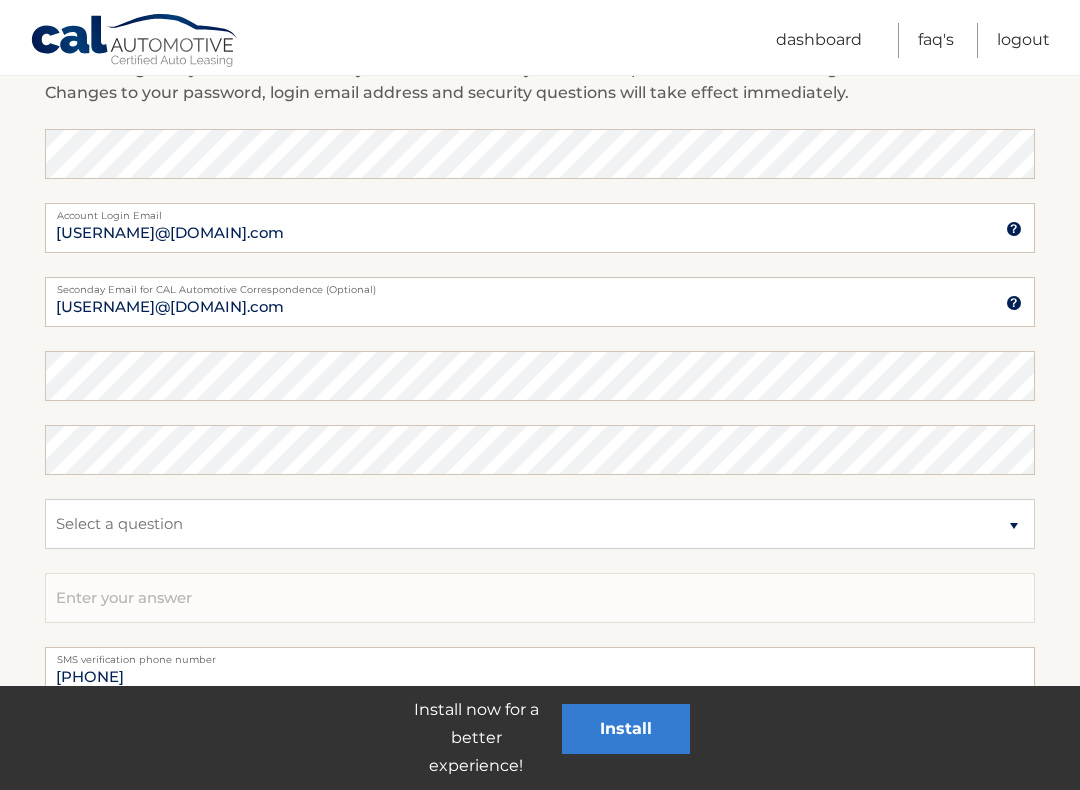click on "Logout" at bounding box center (1023, 40) 